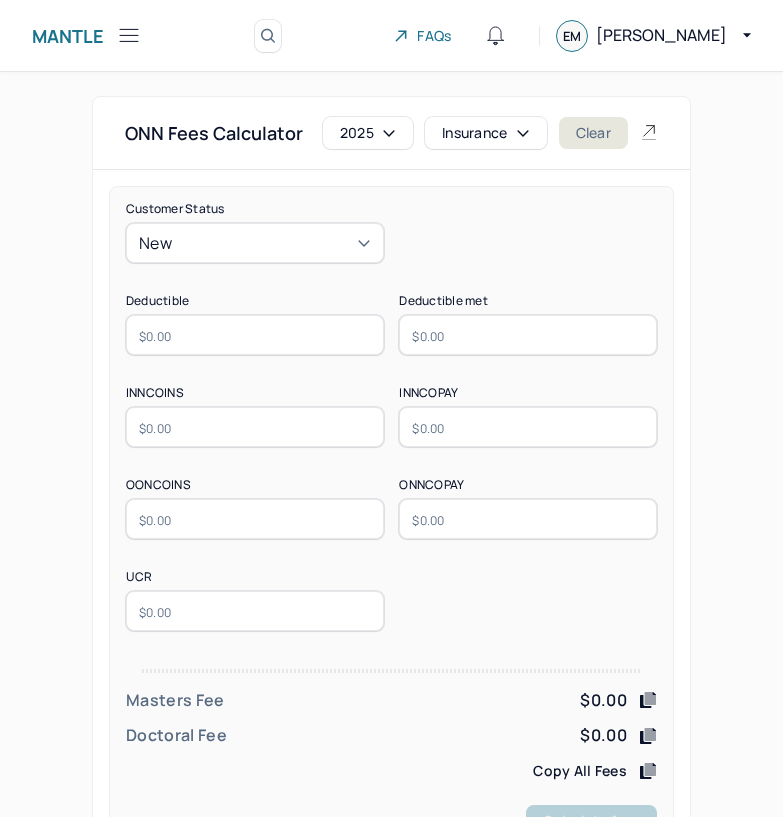 scroll, scrollTop: 0, scrollLeft: 0, axis: both 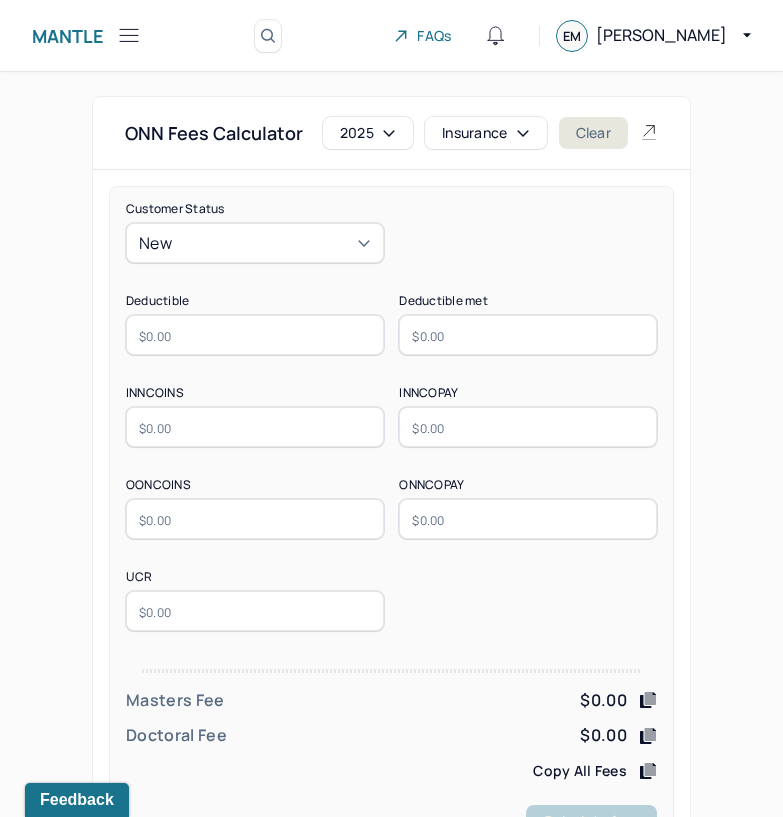 click on "Insurance" at bounding box center (486, 133) 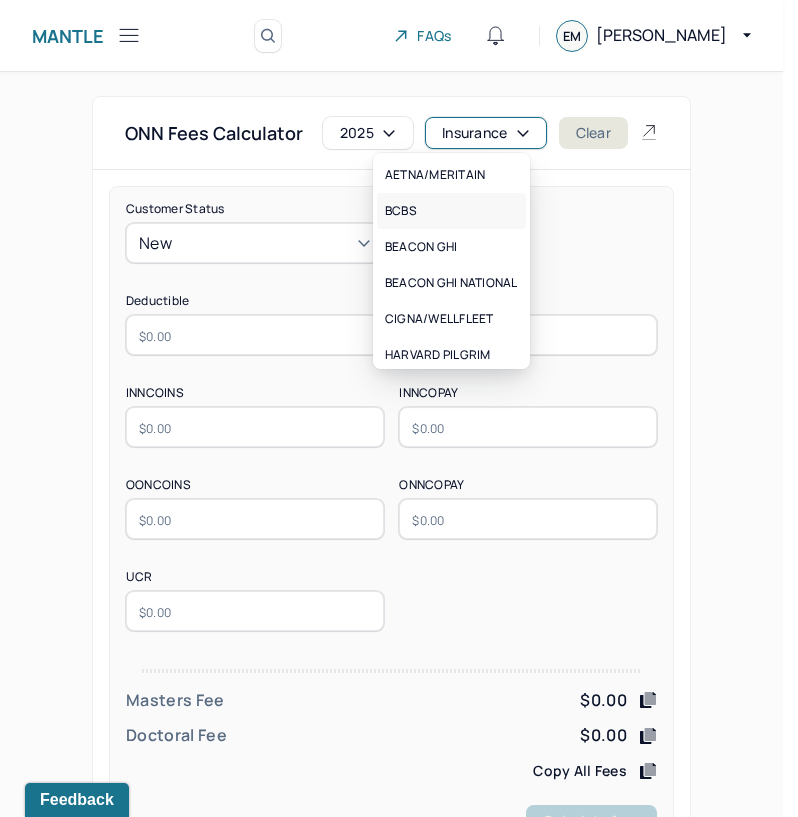 click on "BCBS" at bounding box center [451, 211] 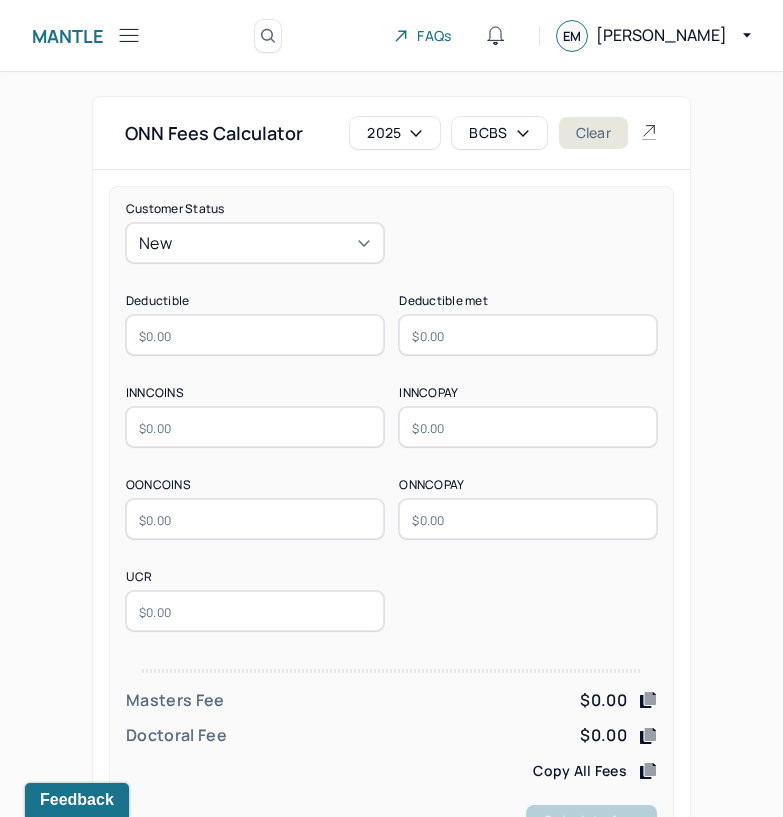 click at bounding box center (255, 335) 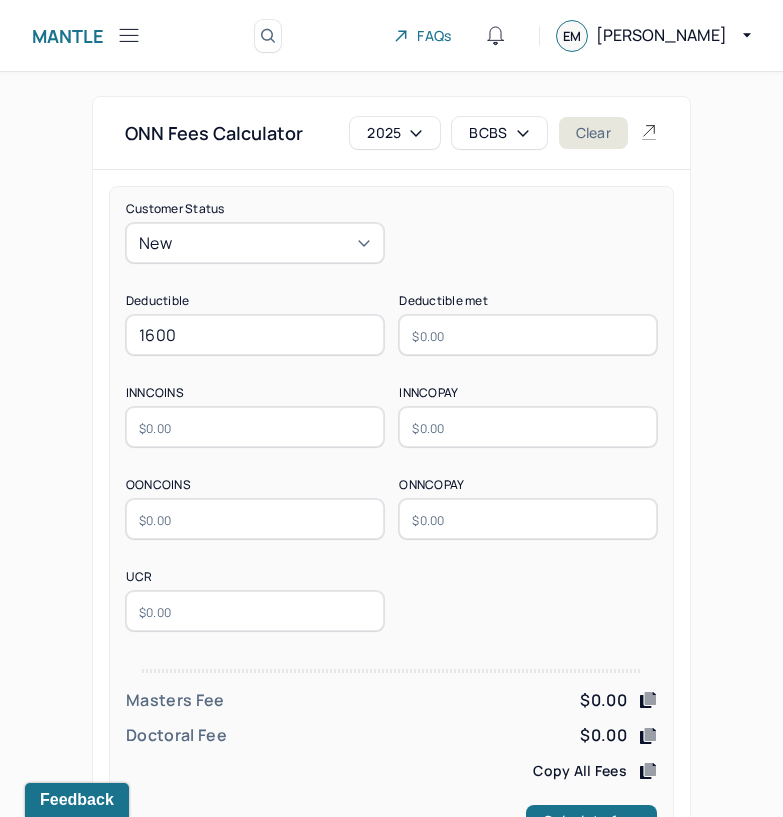 type on "1600" 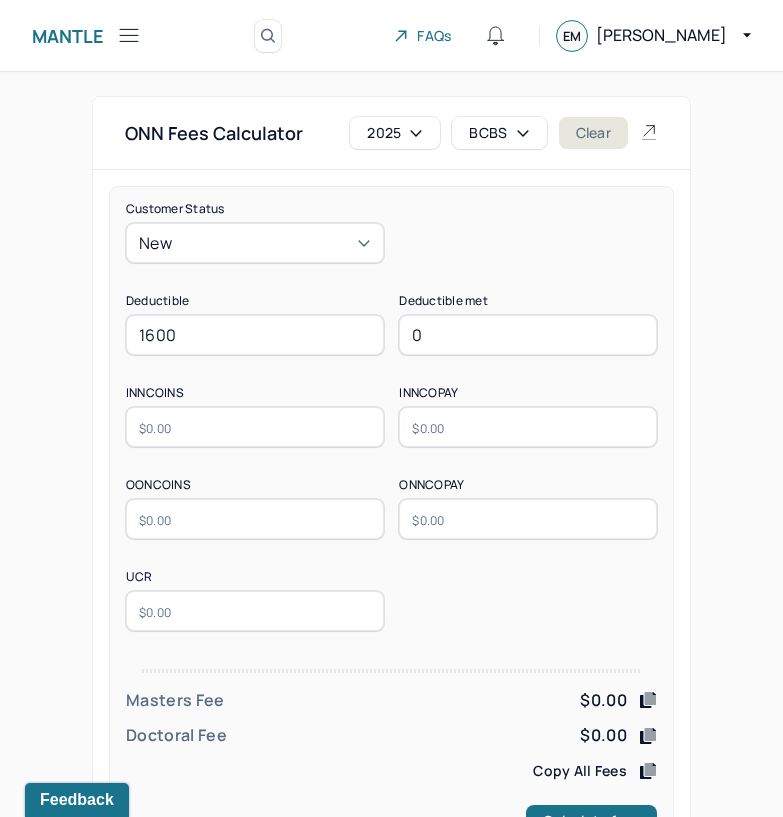 type on "0" 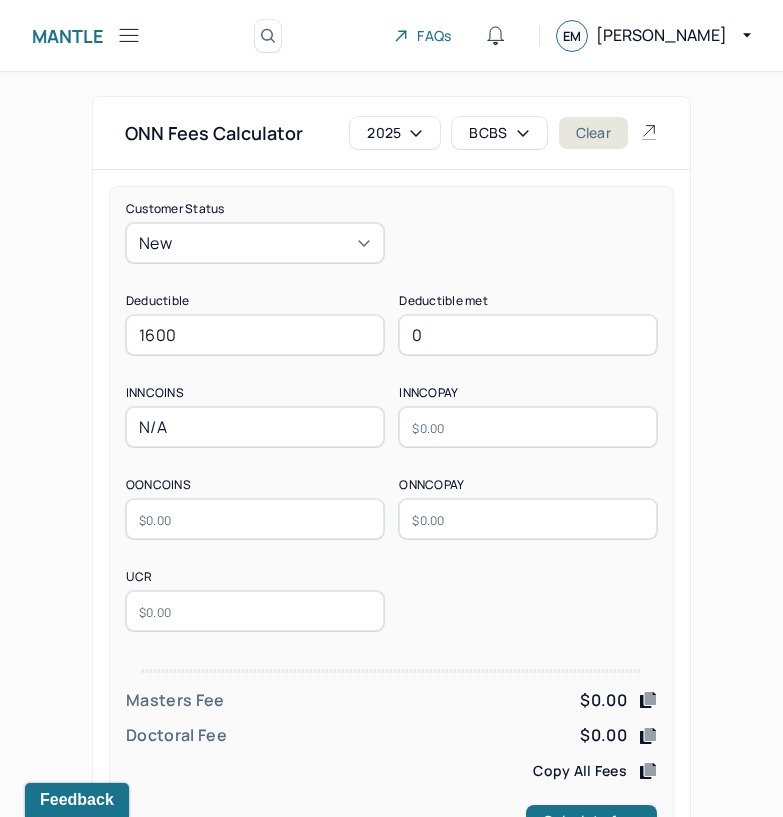 type on "N/A" 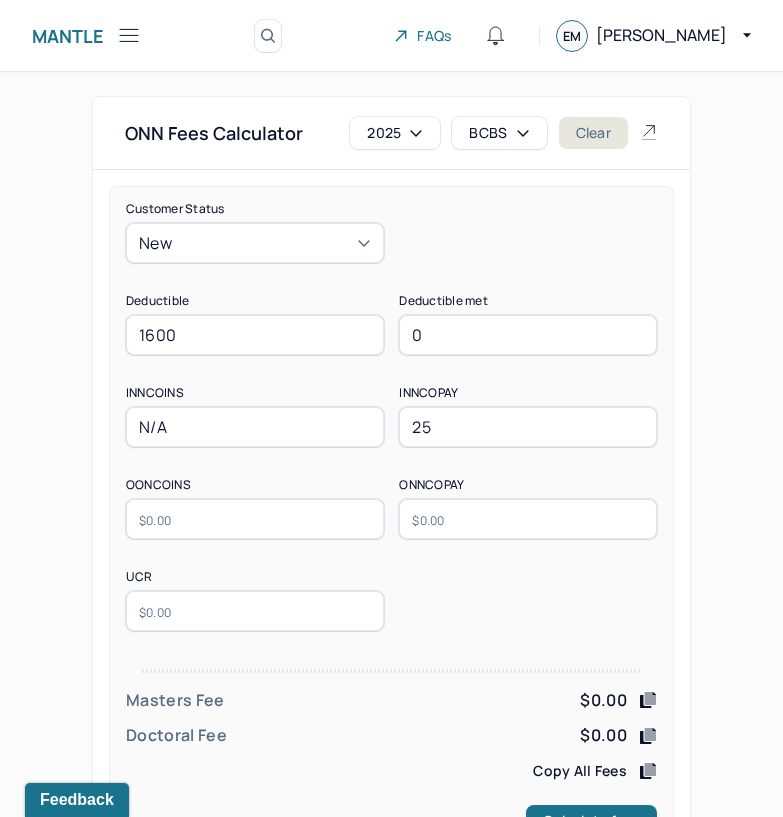type on "25" 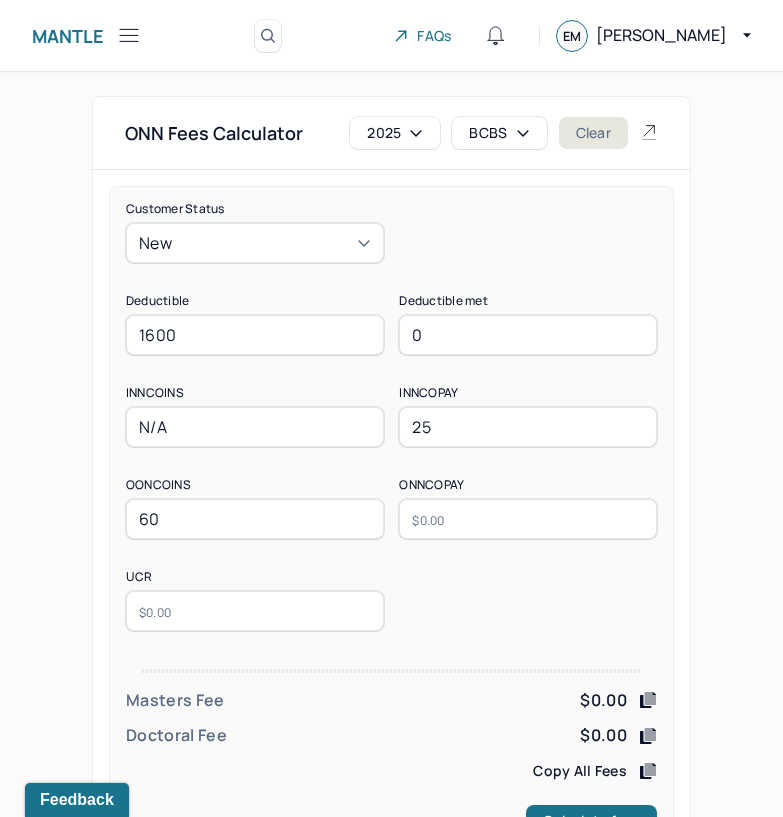 type on "60" 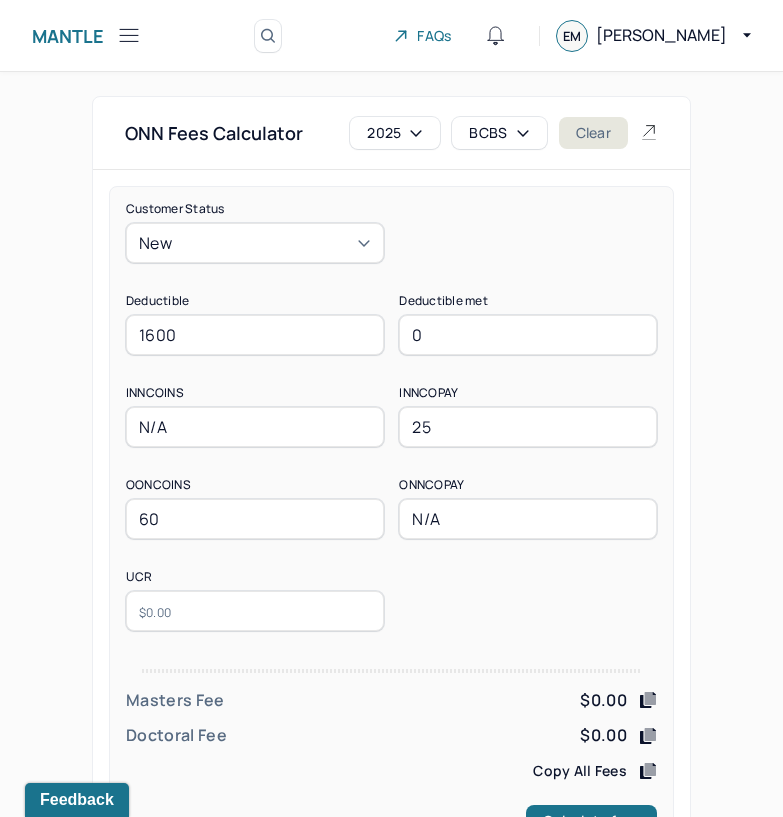 type on "N/A" 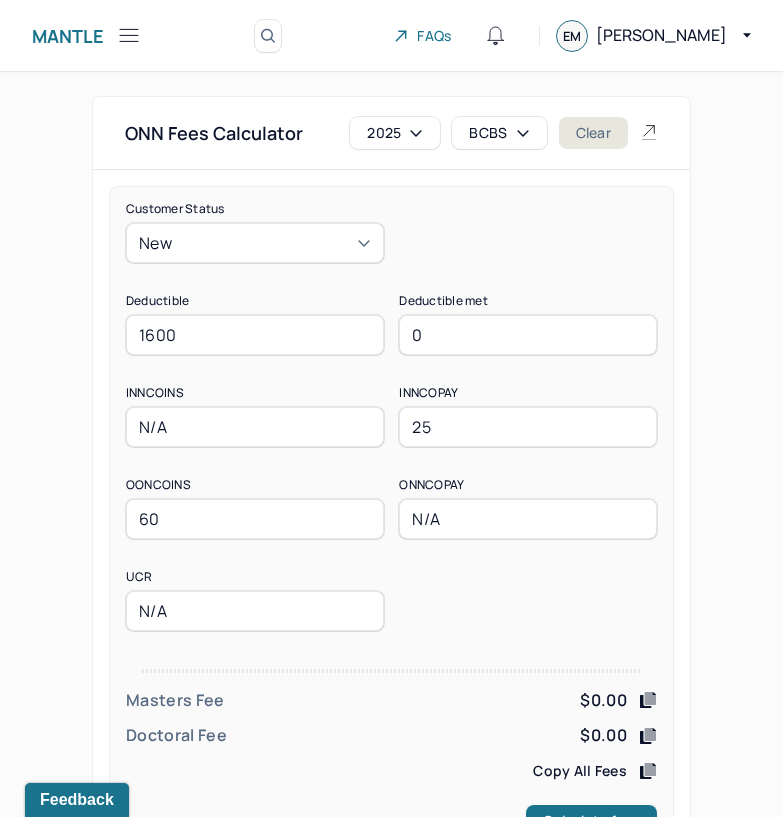 type on "N/A" 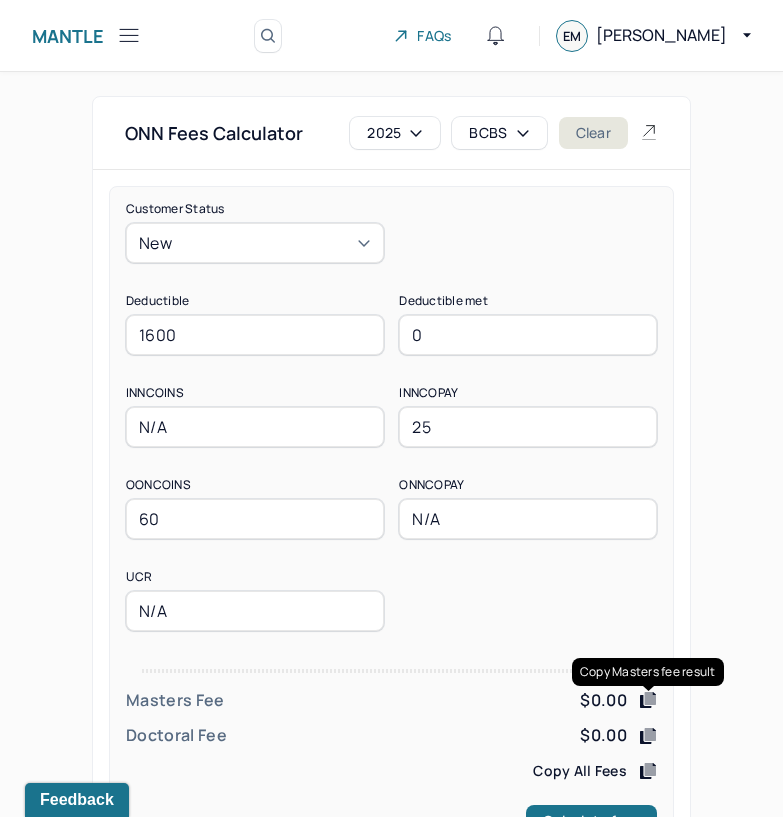 type 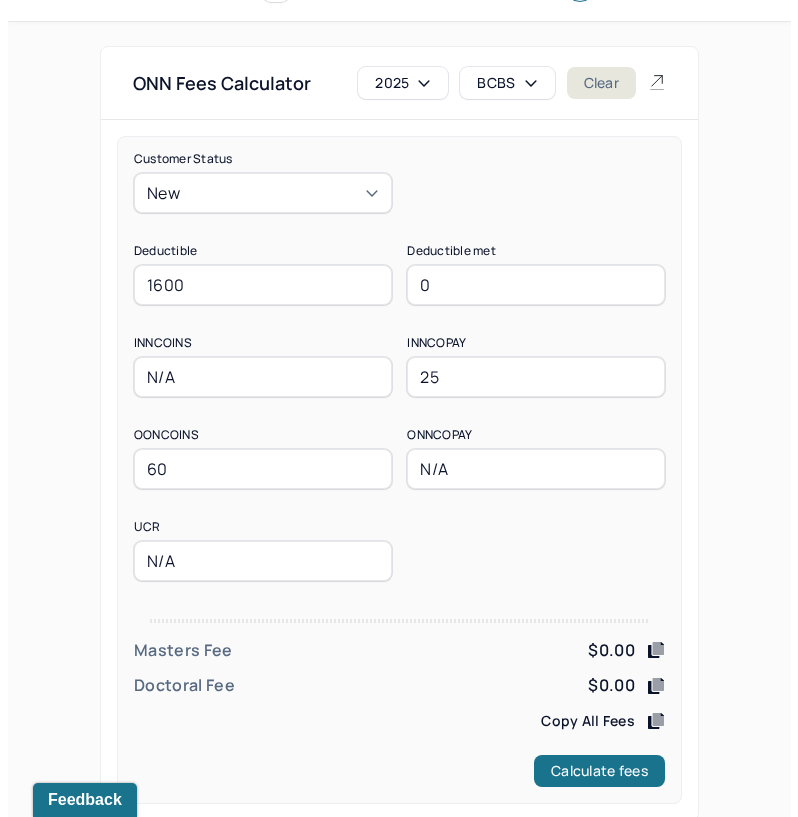 scroll, scrollTop: 78, scrollLeft: 0, axis: vertical 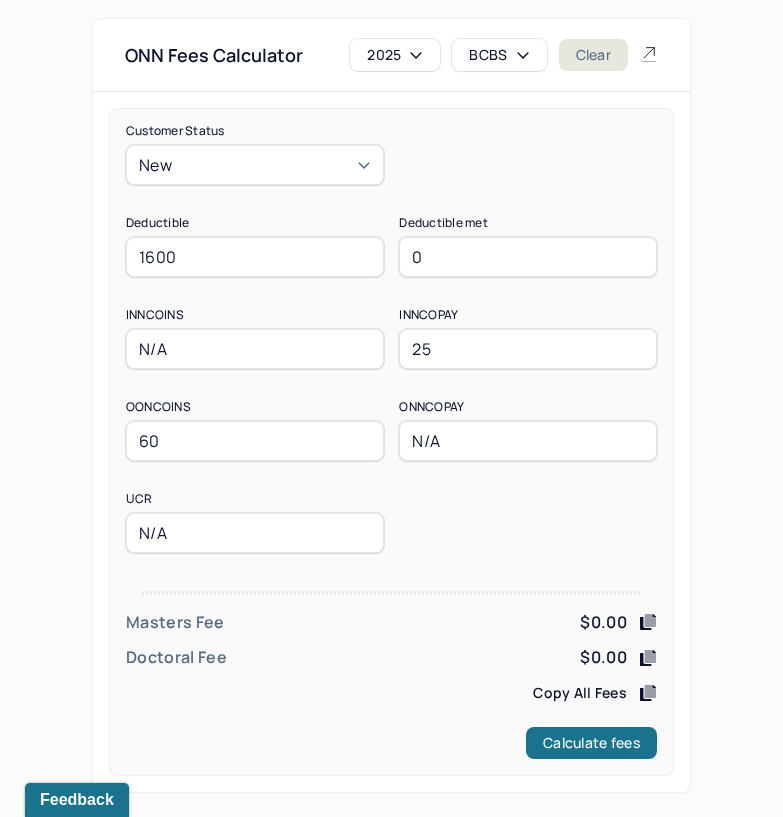 click on "Customer Status New Deductible 1600 Deductible met 0 INNCOINS N/A INNCOPAY 25 OONCOINS 60 ONNCOPAY N/A UCR N/A Masters Fee $0.00     Doctoral Fee $0.00     Copy All Fees       Calculate fees" at bounding box center (391, 442) 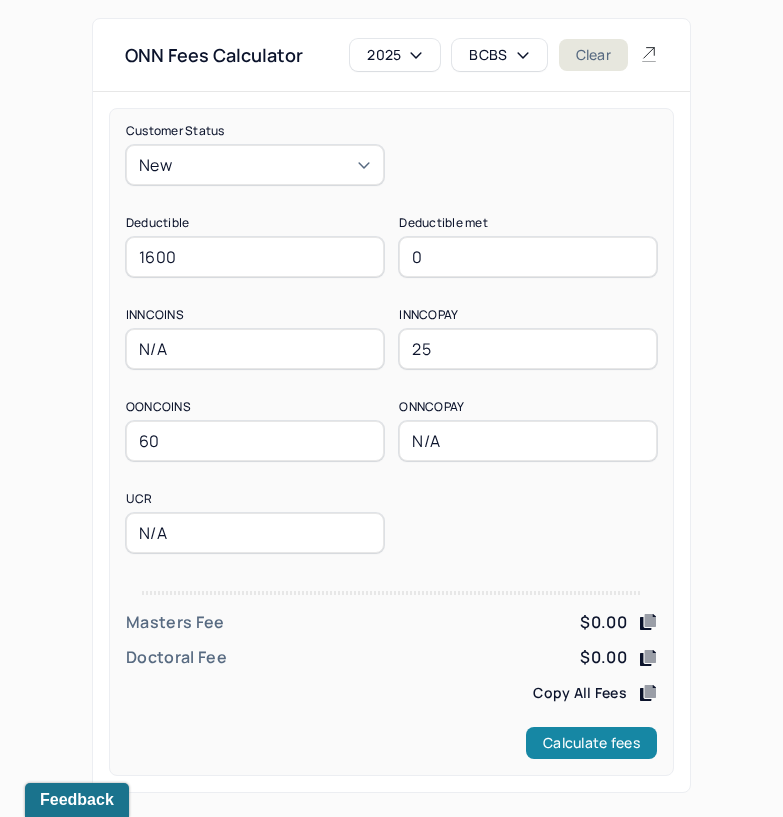 click on "Calculate fees" at bounding box center (591, 743) 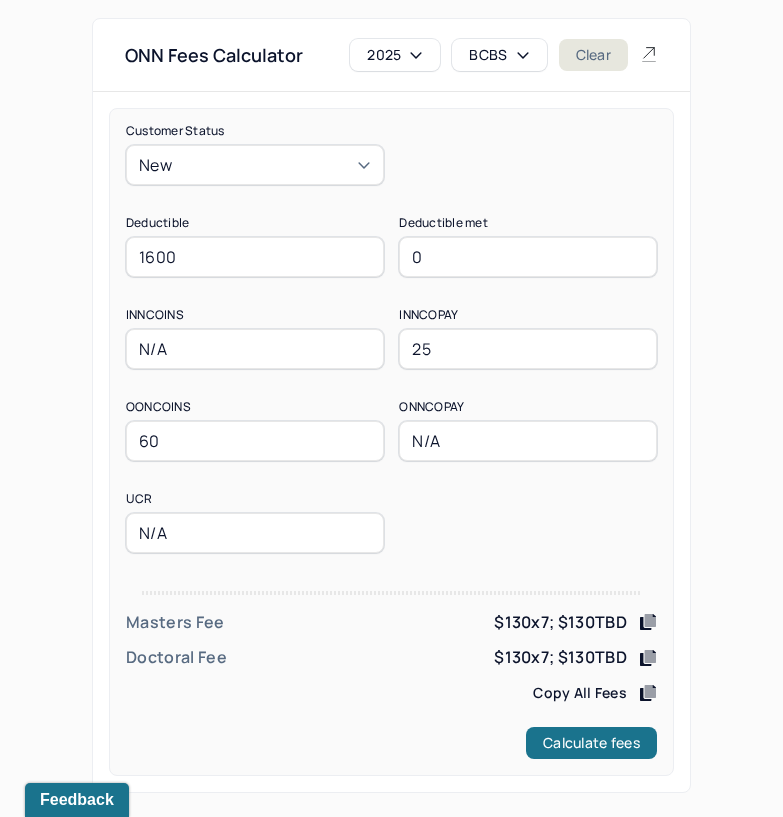 drag, startPoint x: 265, startPoint y: 253, endPoint x: 98, endPoint y: 267, distance: 167.5858 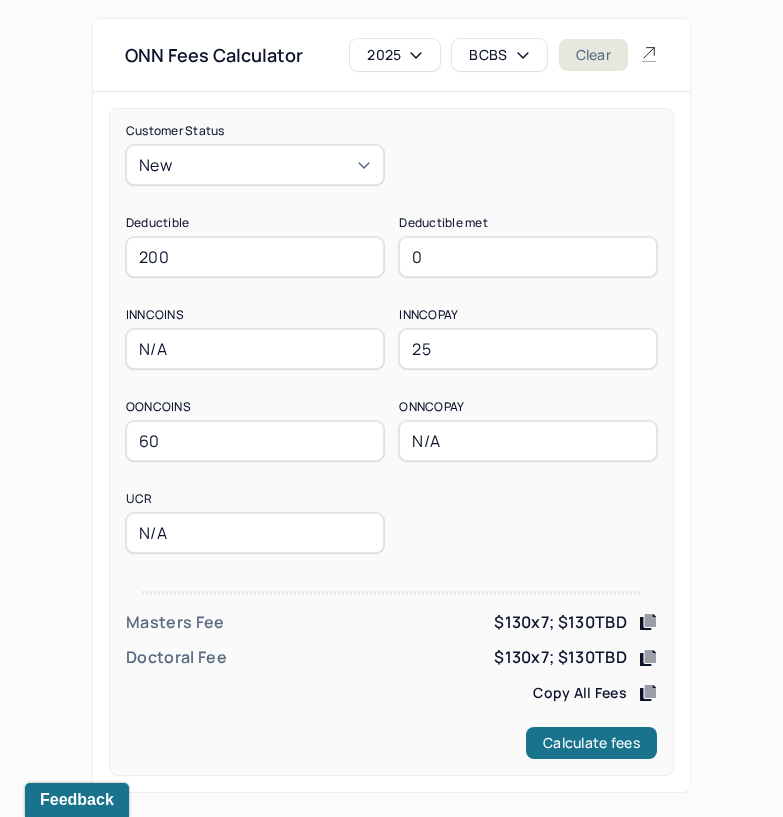 type on "200" 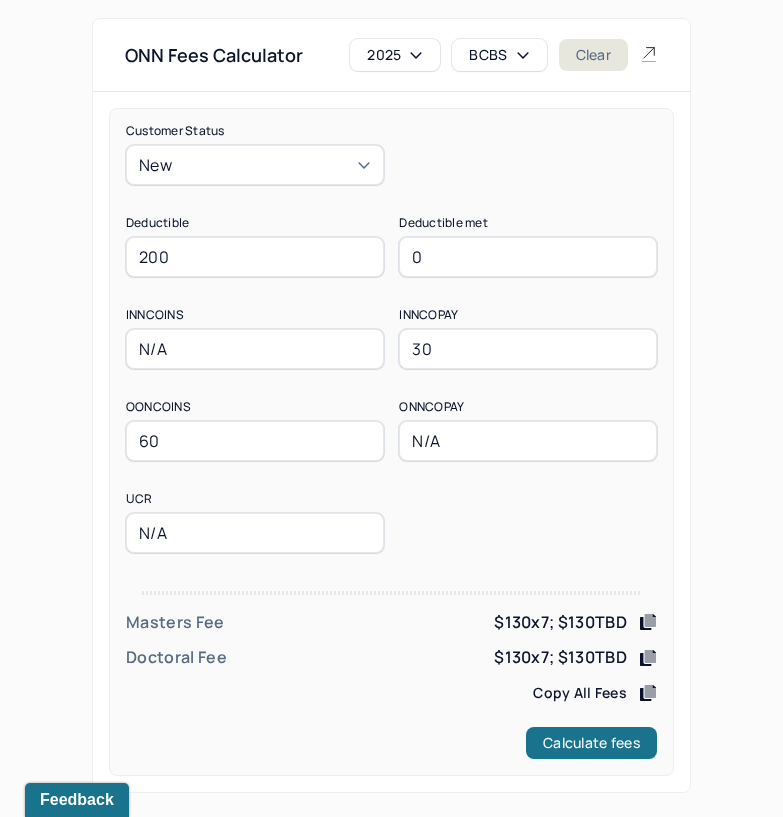 type on "30" 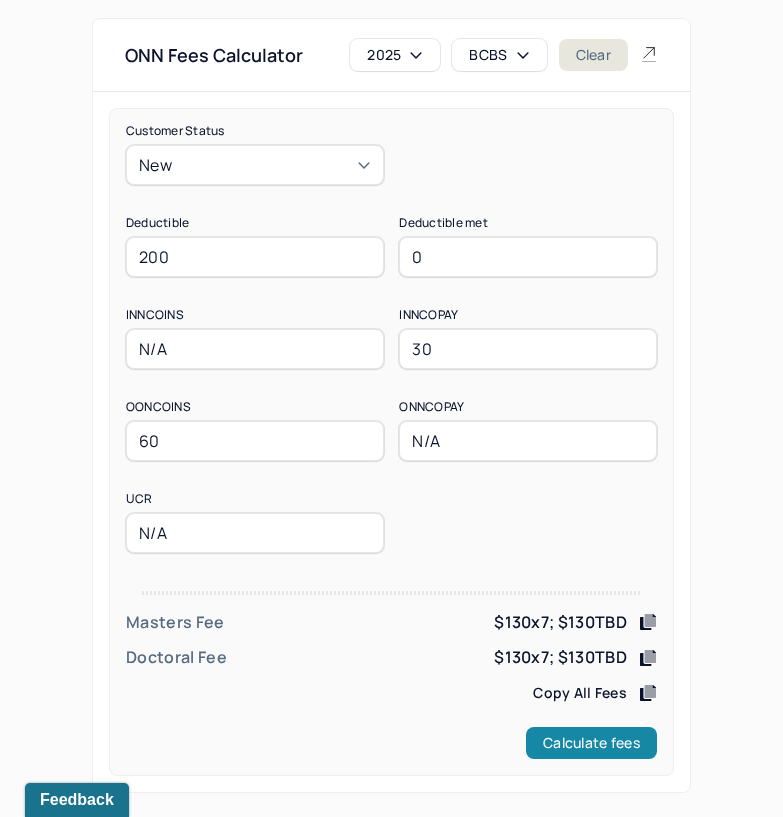 click on "Calculate fees" at bounding box center [591, 743] 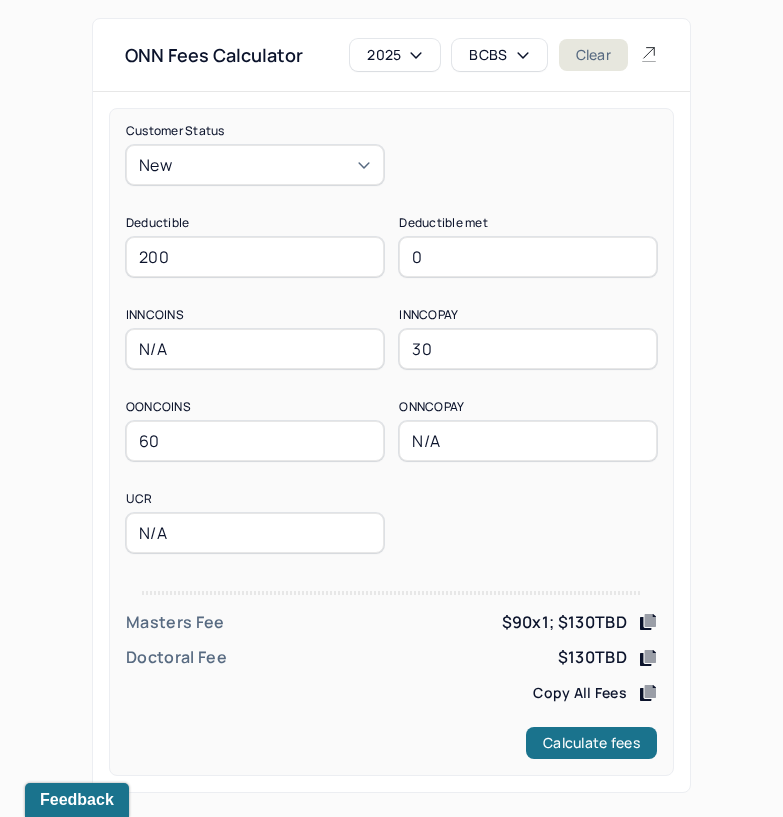drag, startPoint x: 186, startPoint y: 245, endPoint x: 129, endPoint y: 261, distance: 59.20304 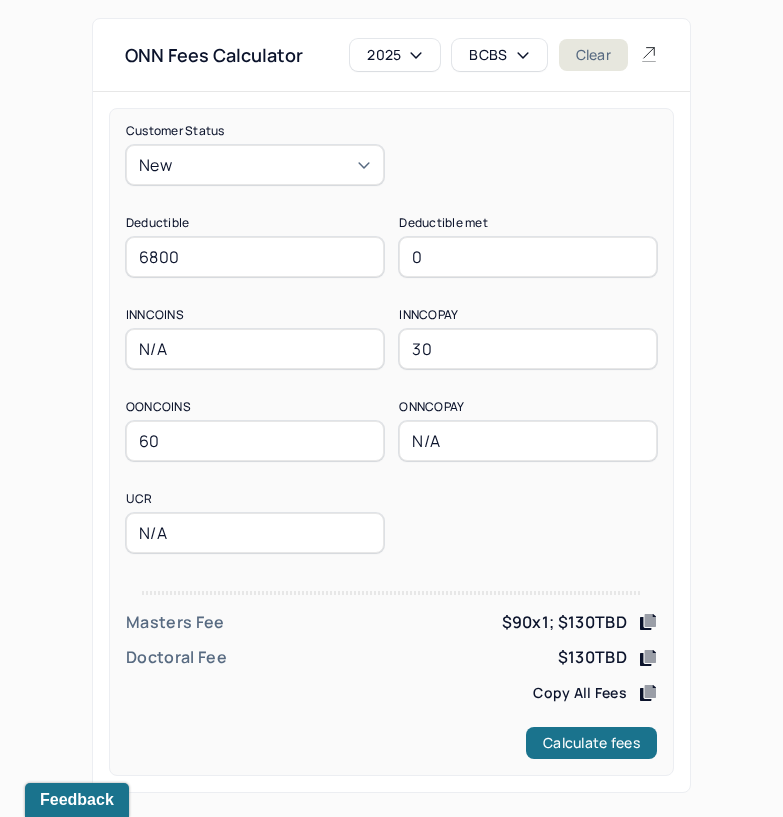 type on "6800" 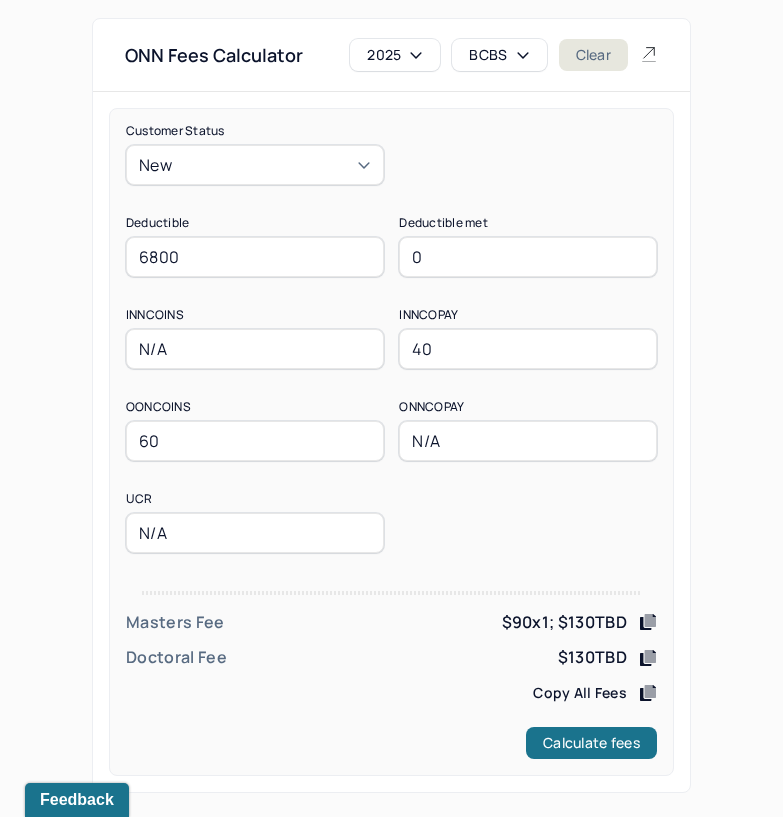 type on "40" 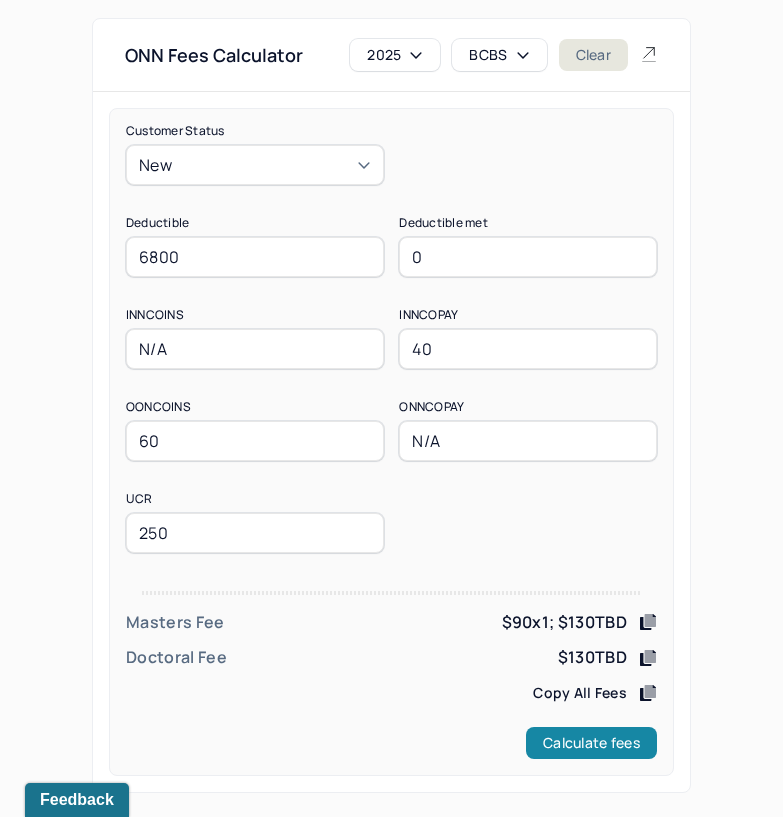 type on "250" 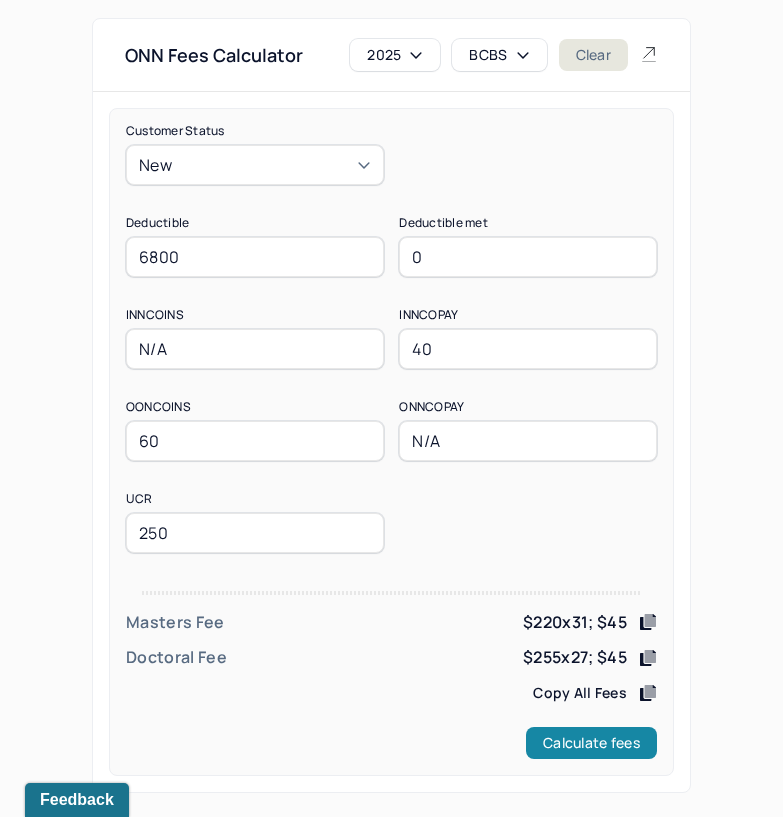 click on "Calculate fees" at bounding box center (591, 743) 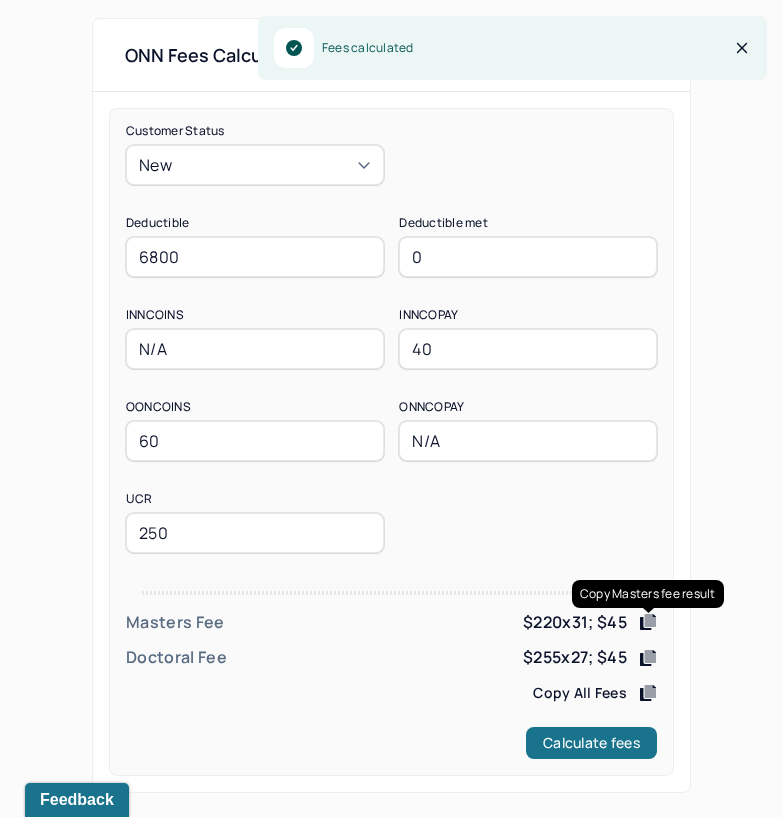 click 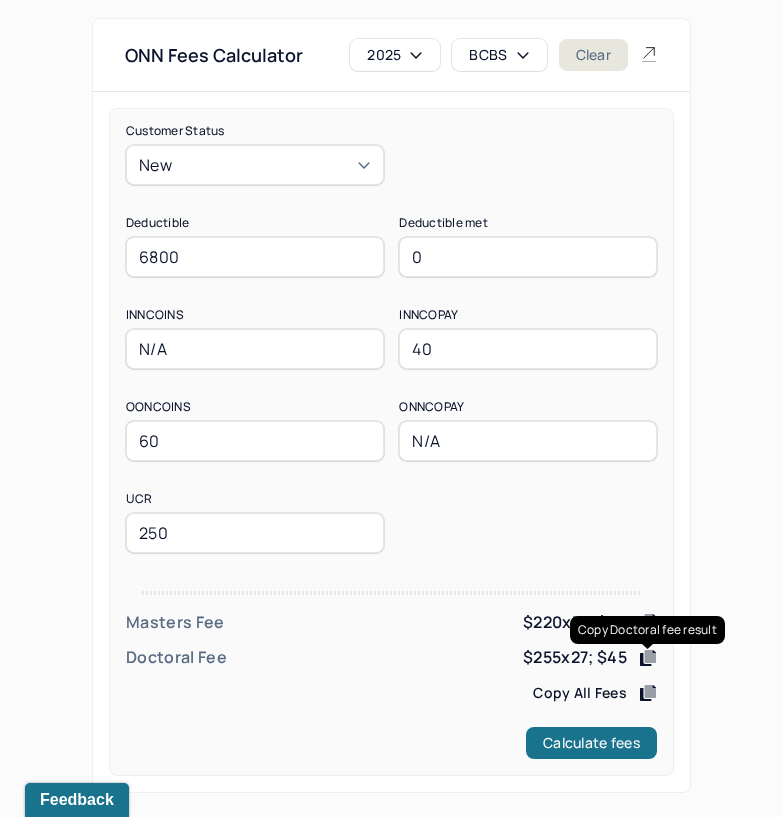 click 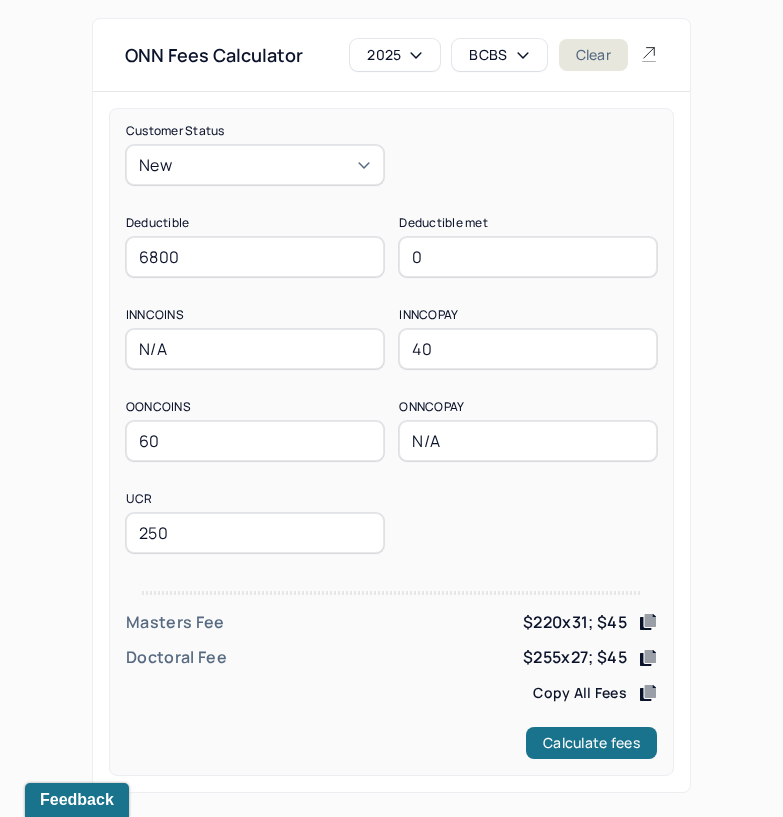 drag, startPoint x: 243, startPoint y: 254, endPoint x: 119, endPoint y: 268, distance: 124.78782 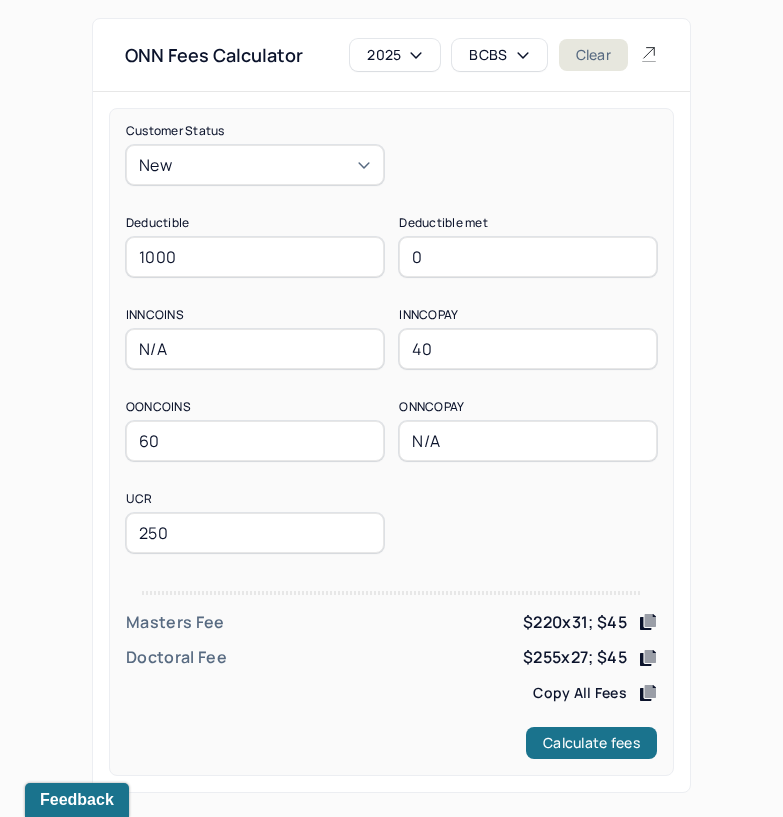 type on "1000" 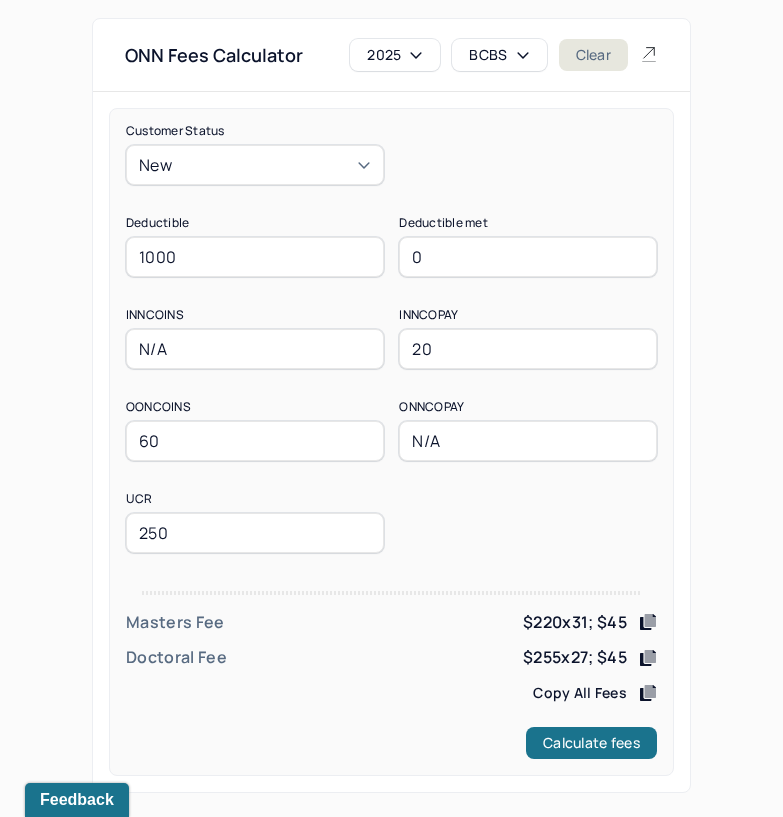 type on "20" 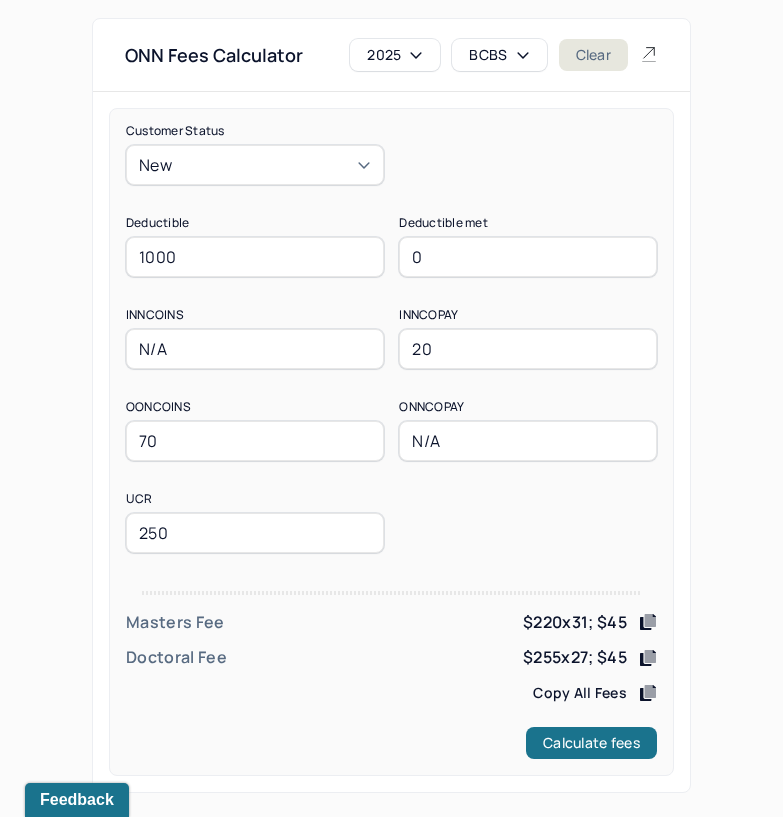 type on "70" 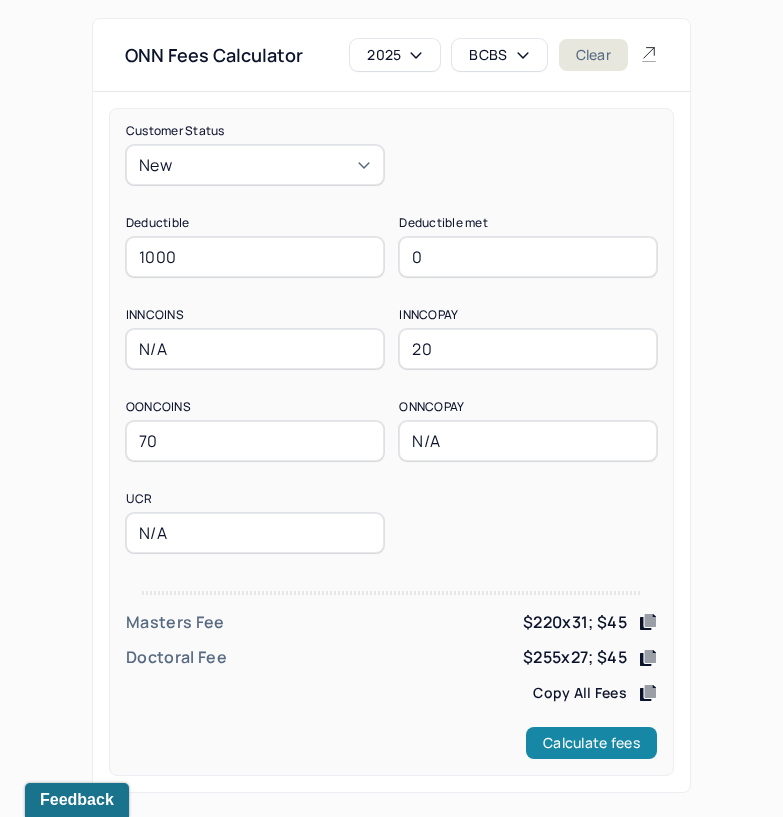 type on "N/A" 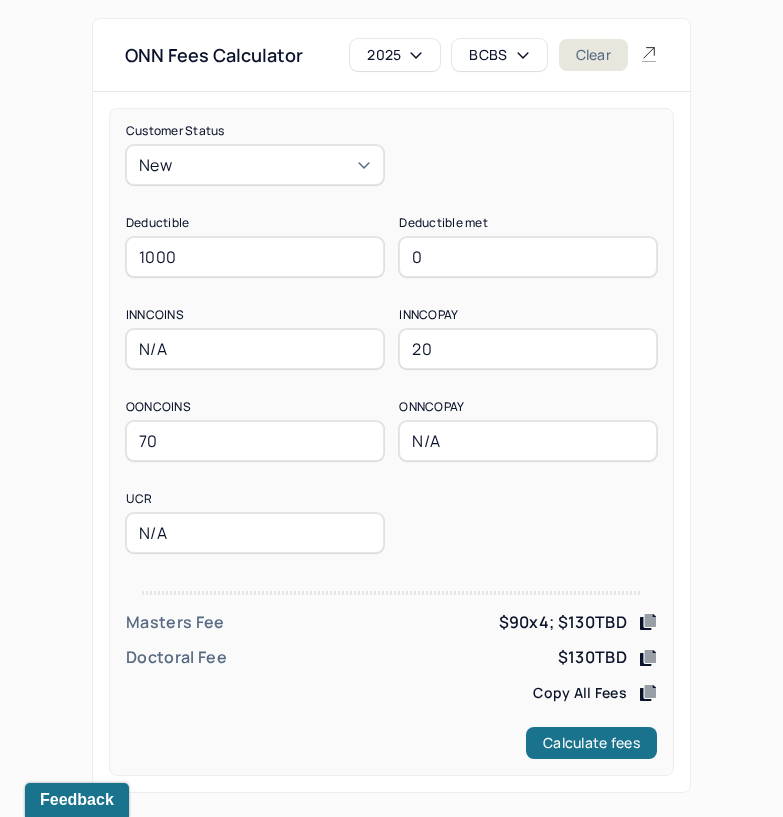 click on "BCBS" at bounding box center (499, 55) 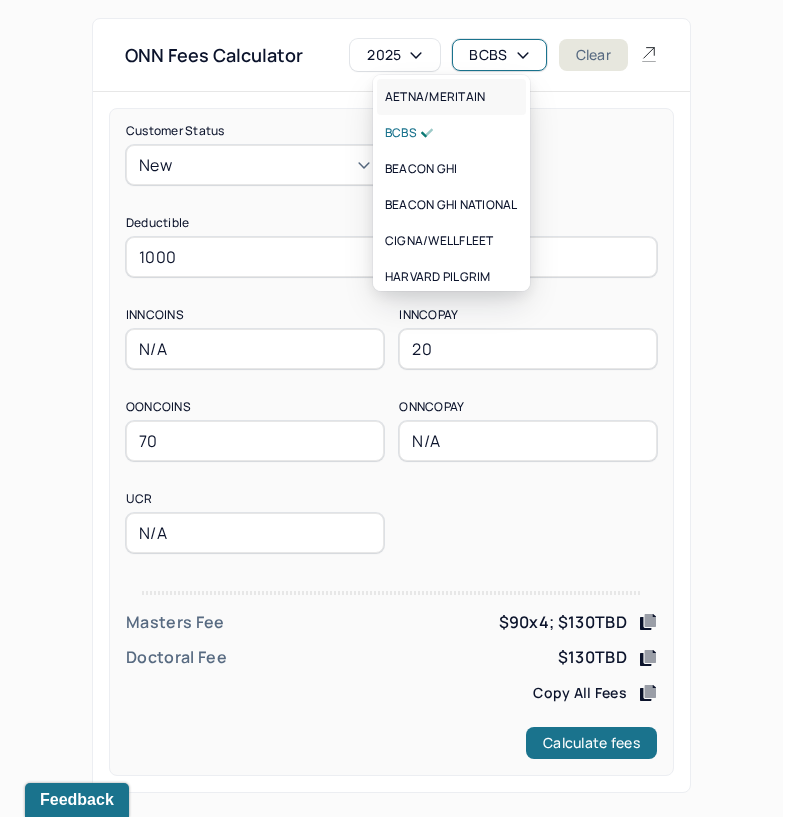 click on "AETNA/MERITAIN" at bounding box center (435, 97) 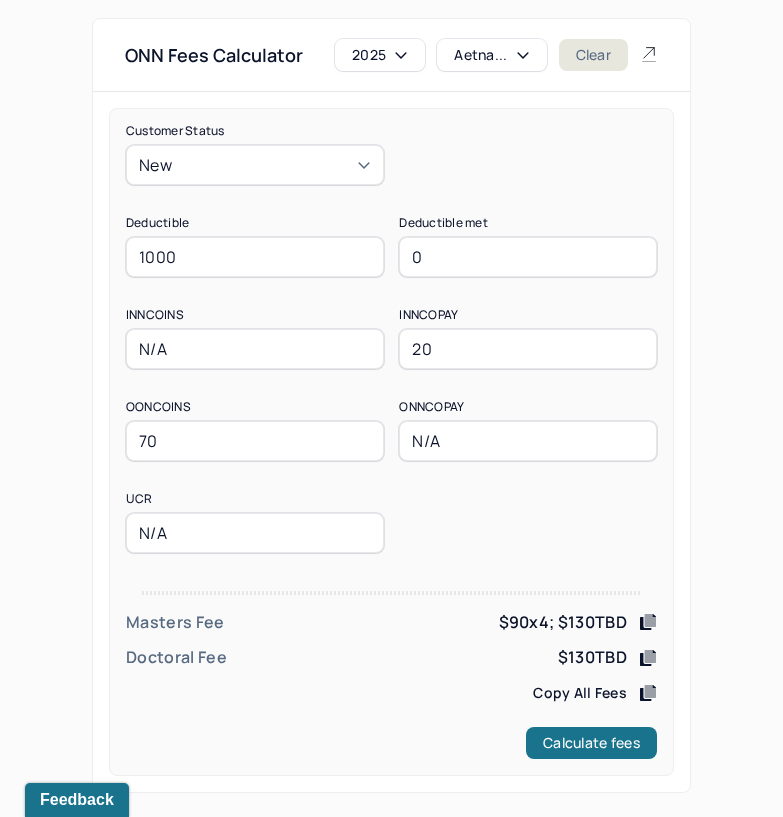 drag, startPoint x: 178, startPoint y: 252, endPoint x: 79, endPoint y: 264, distance: 99.724625 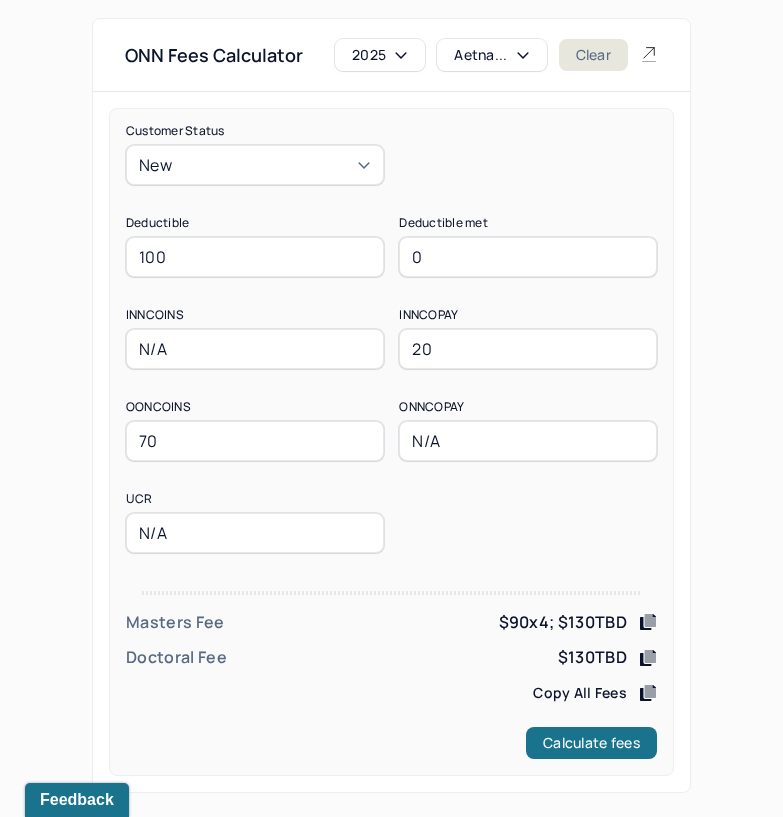type on "100" 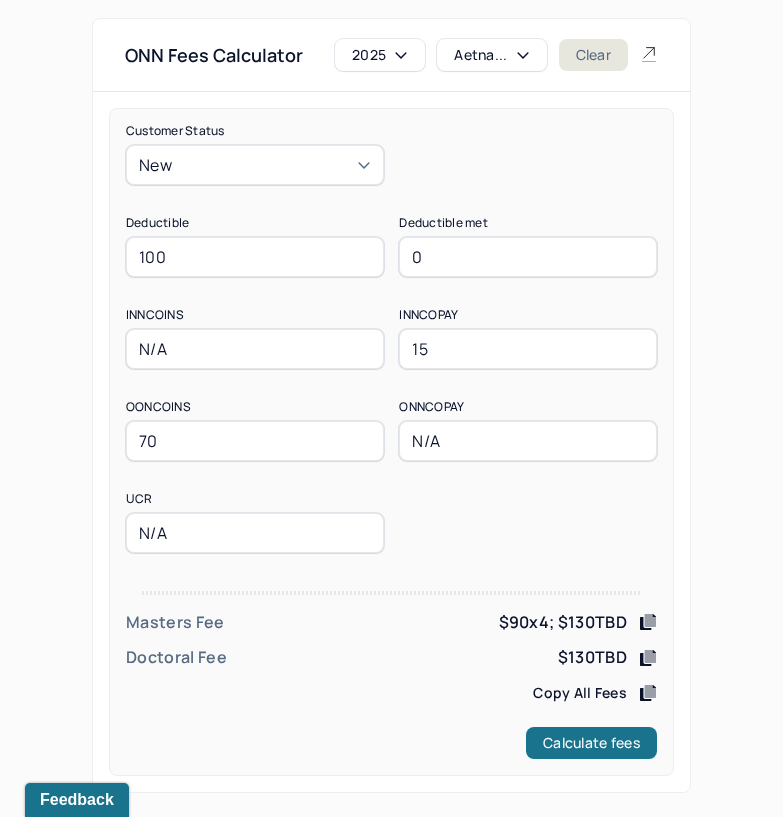 type on "15" 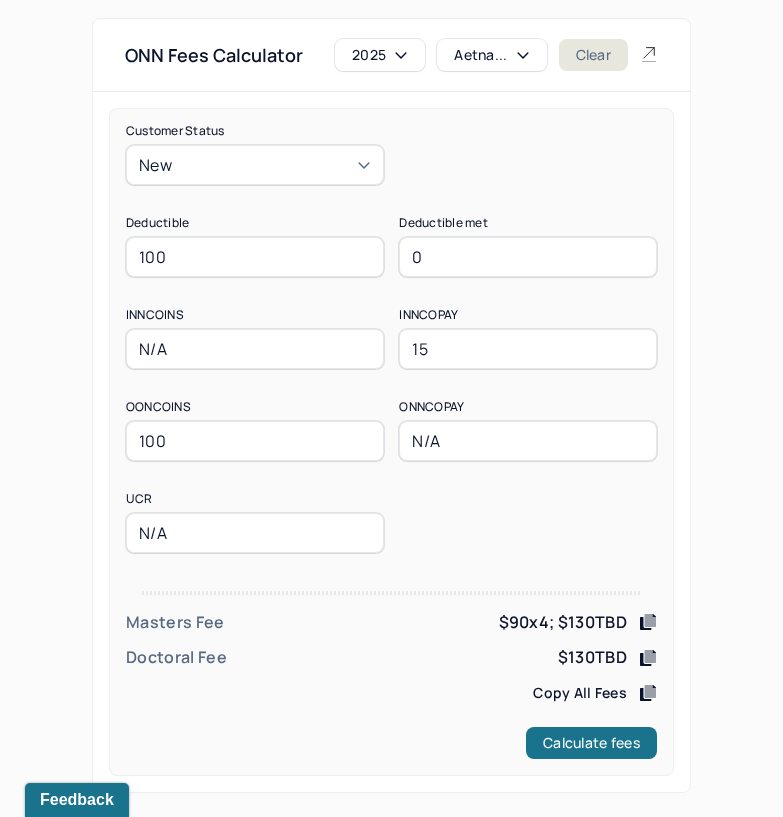 type on "100" 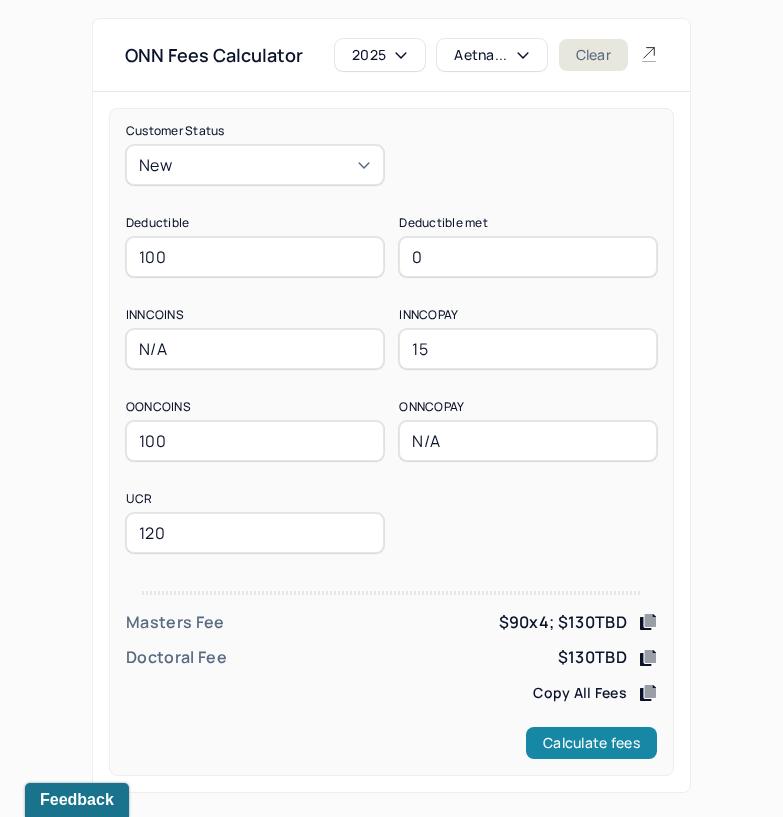 type on "120" 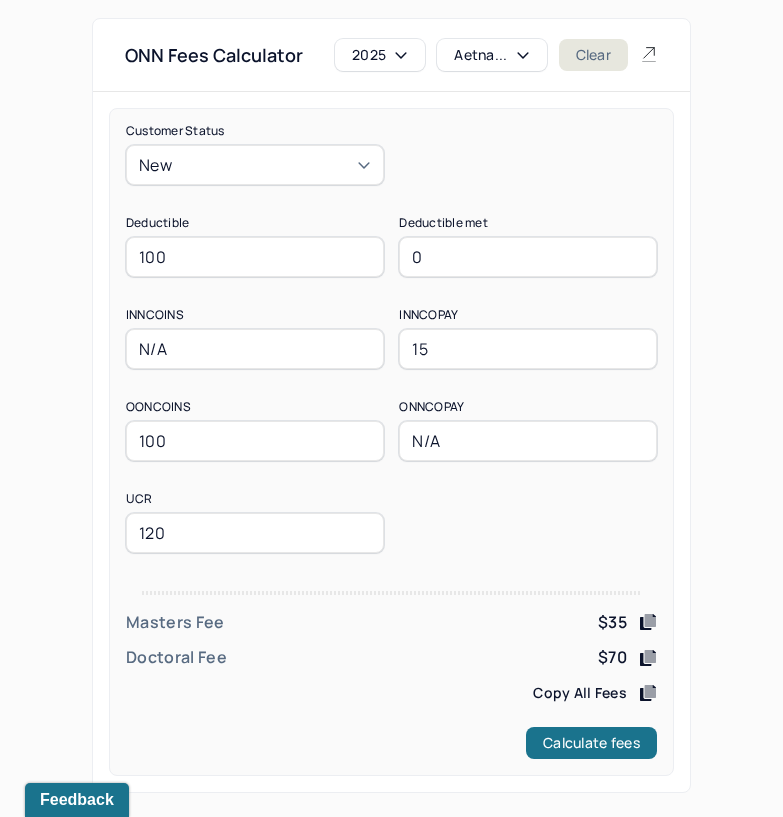 drag, startPoint x: 199, startPoint y: 260, endPoint x: 90, endPoint y: 270, distance: 109.457756 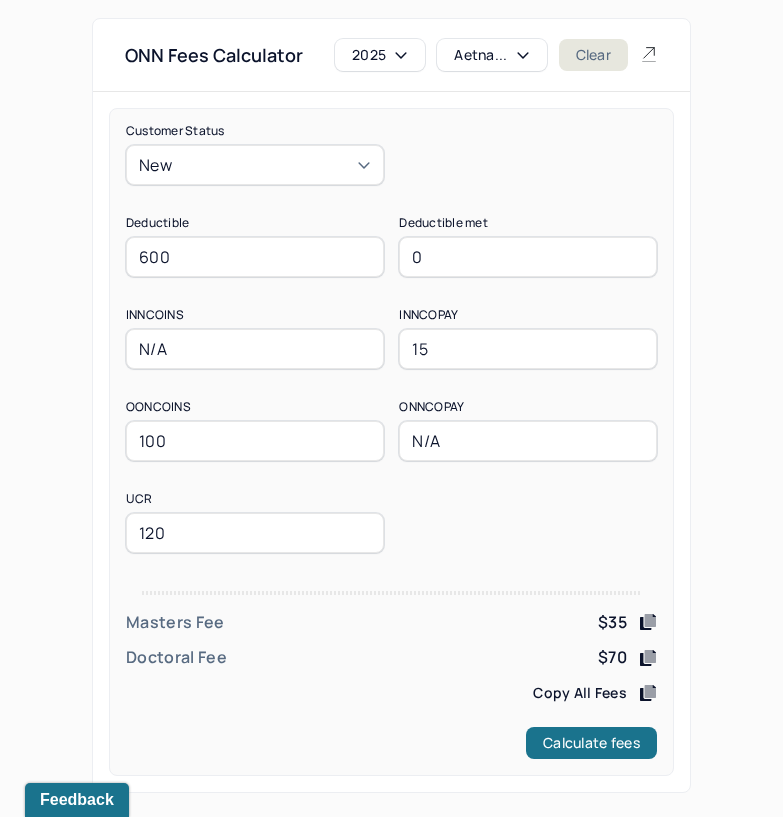 type on "600" 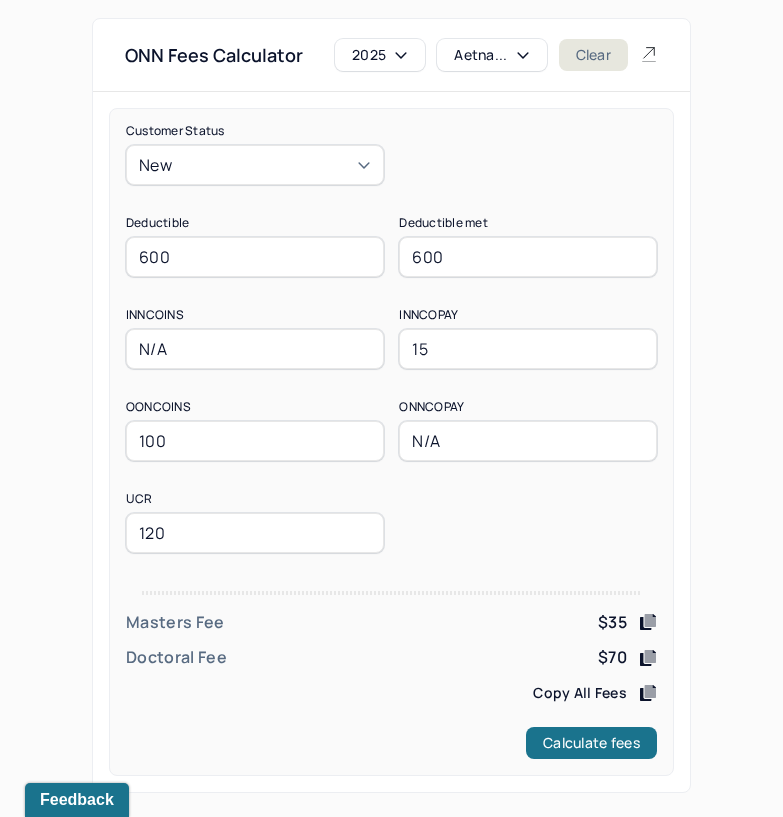 type on "600" 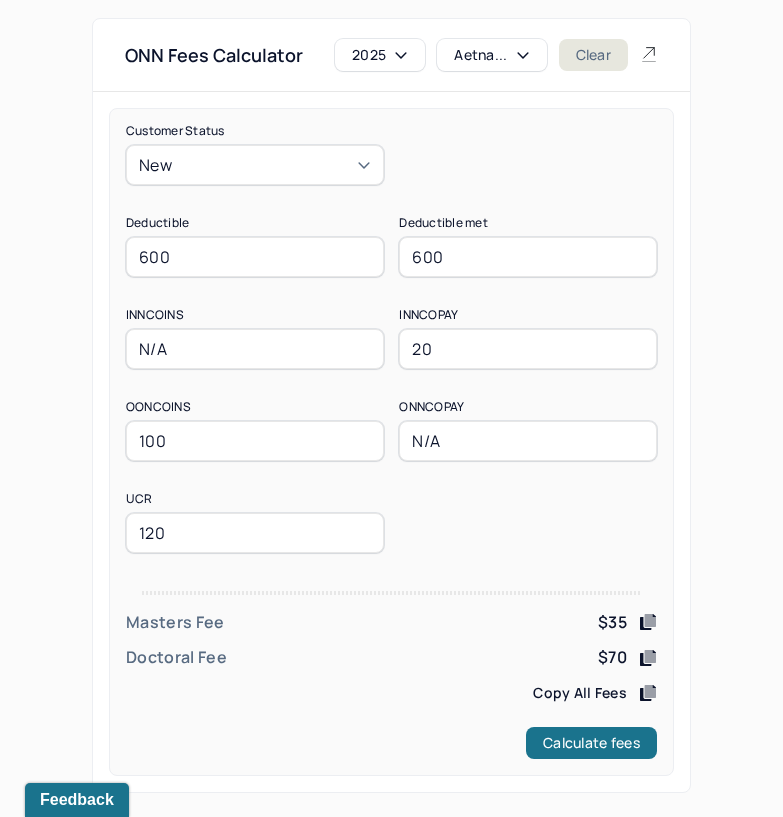 type on "20" 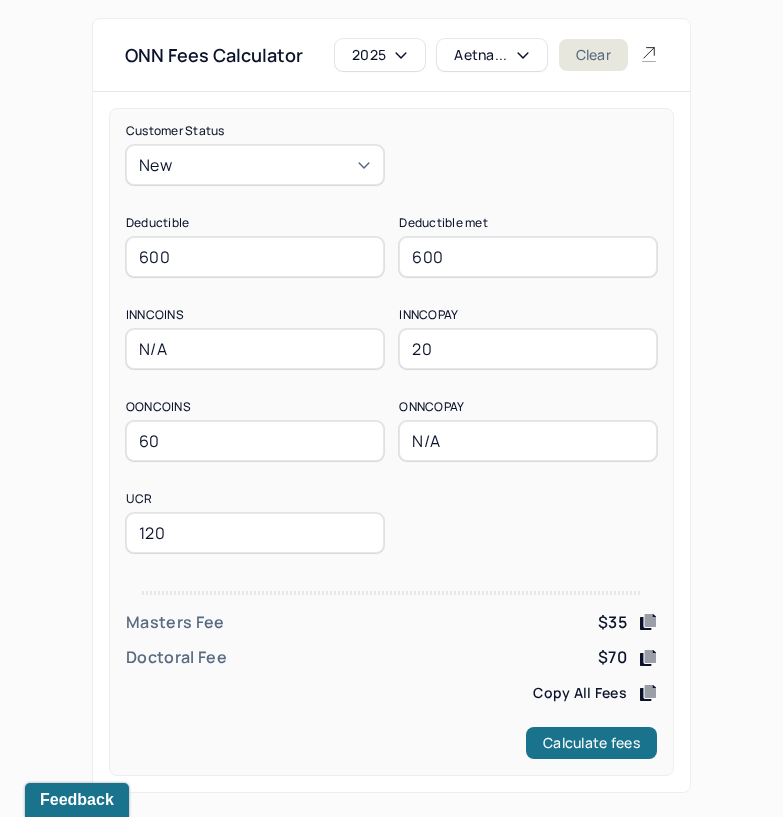 type on "60" 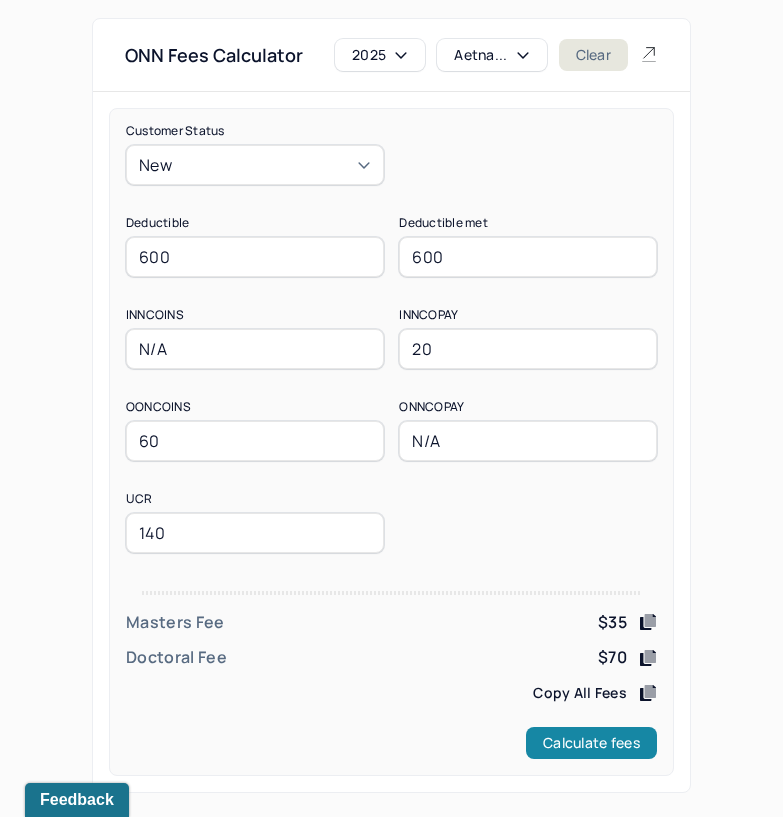 type on "140" 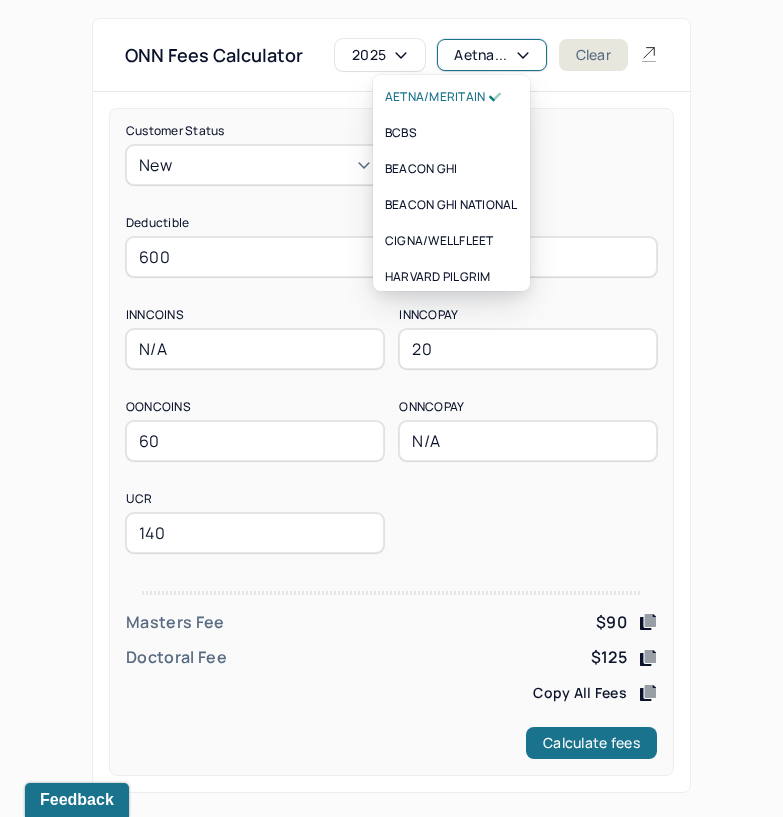 click on "Aetna..." at bounding box center [491, 55] 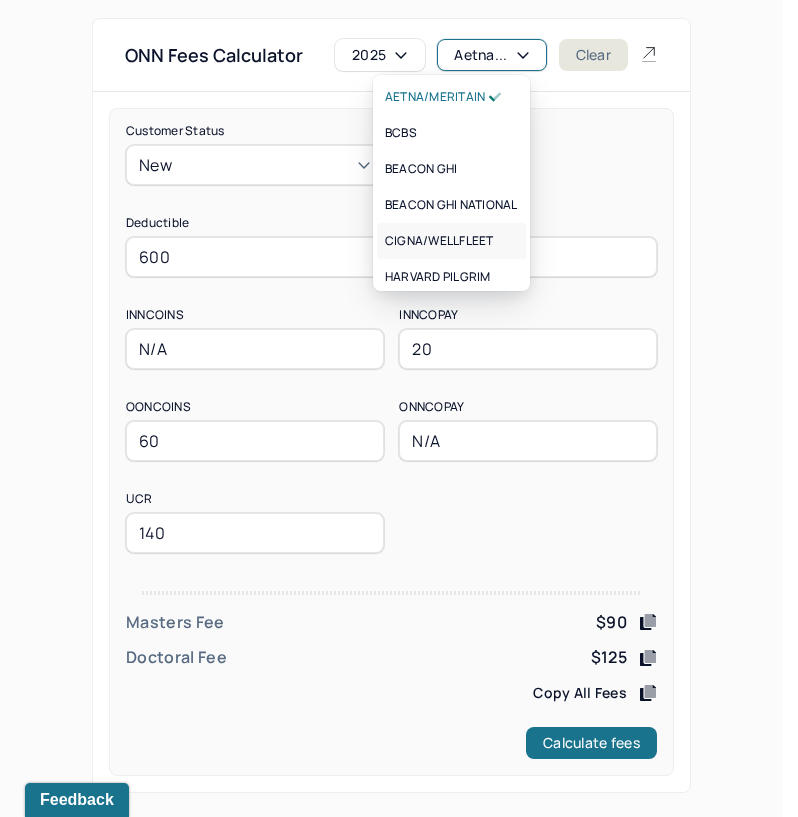 click on "CIGNA/WELLFLEET" at bounding box center [439, 241] 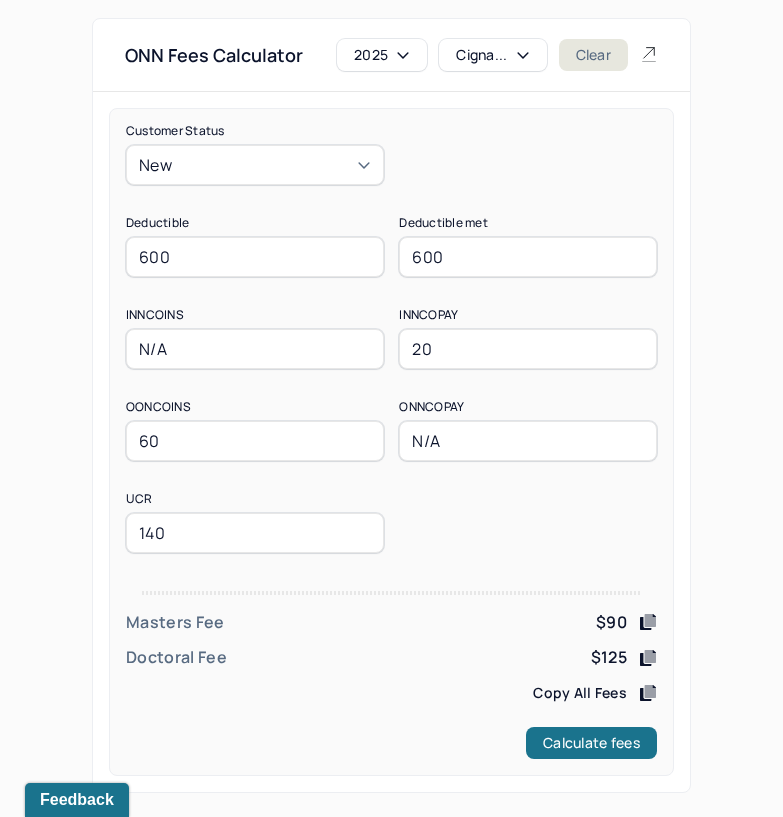 drag, startPoint x: 242, startPoint y: 248, endPoint x: 63, endPoint y: 256, distance: 179.17868 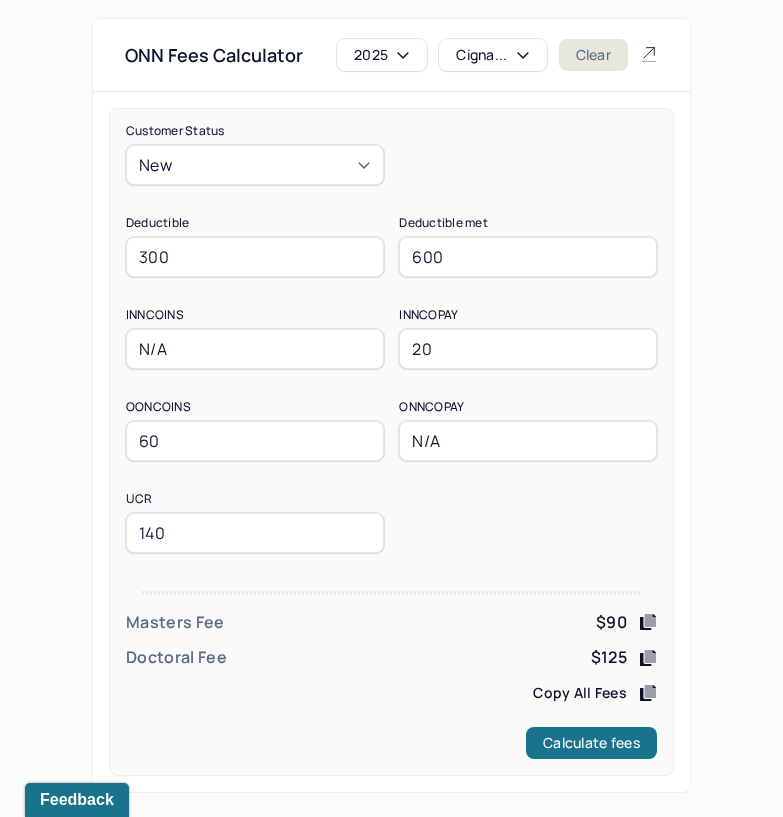 type on "300" 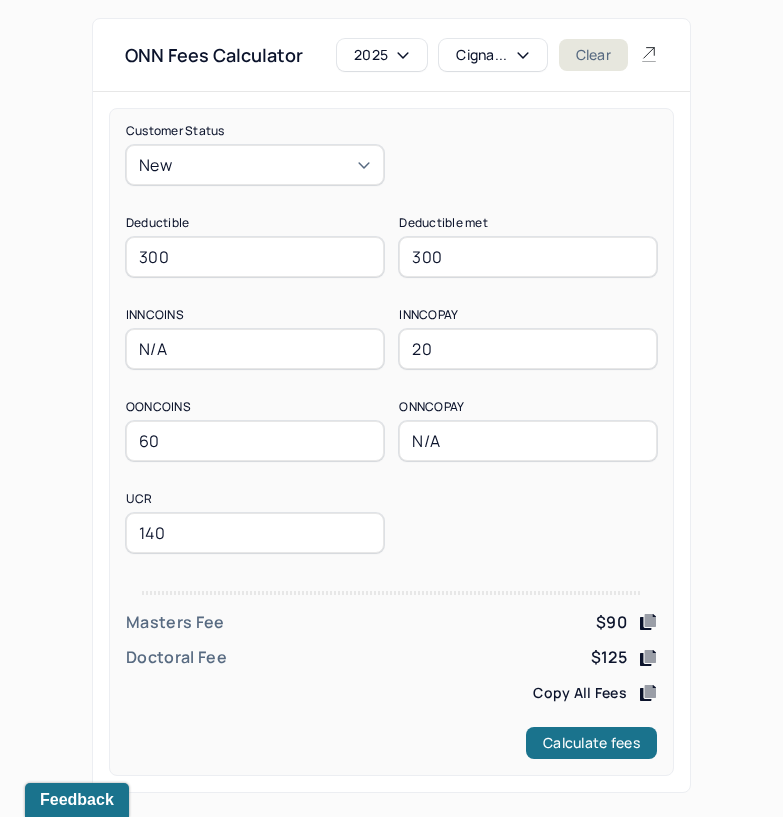 type on "300" 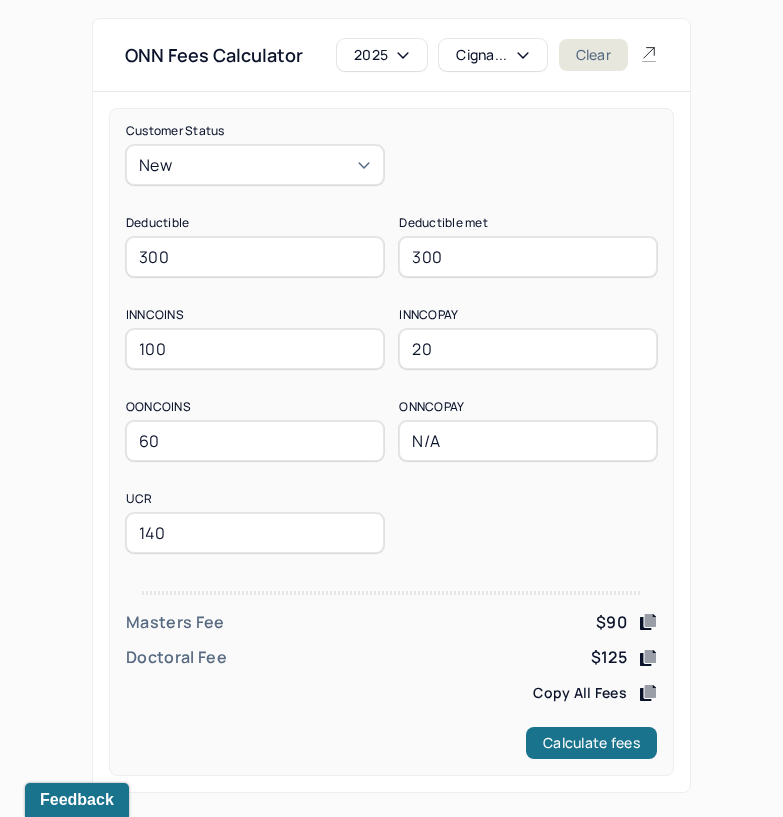 type on "100" 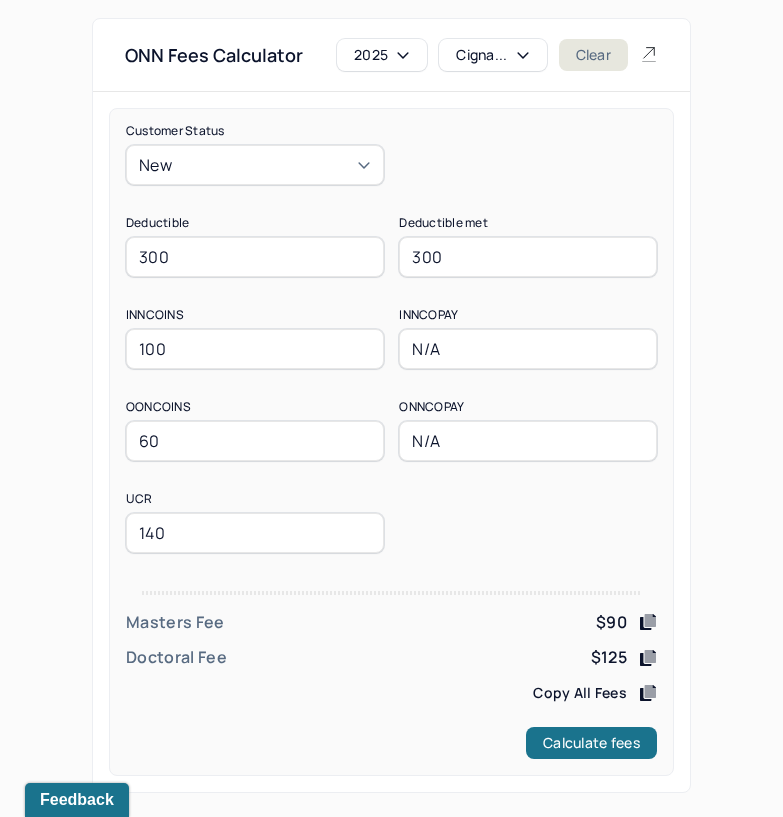 type on "N/A" 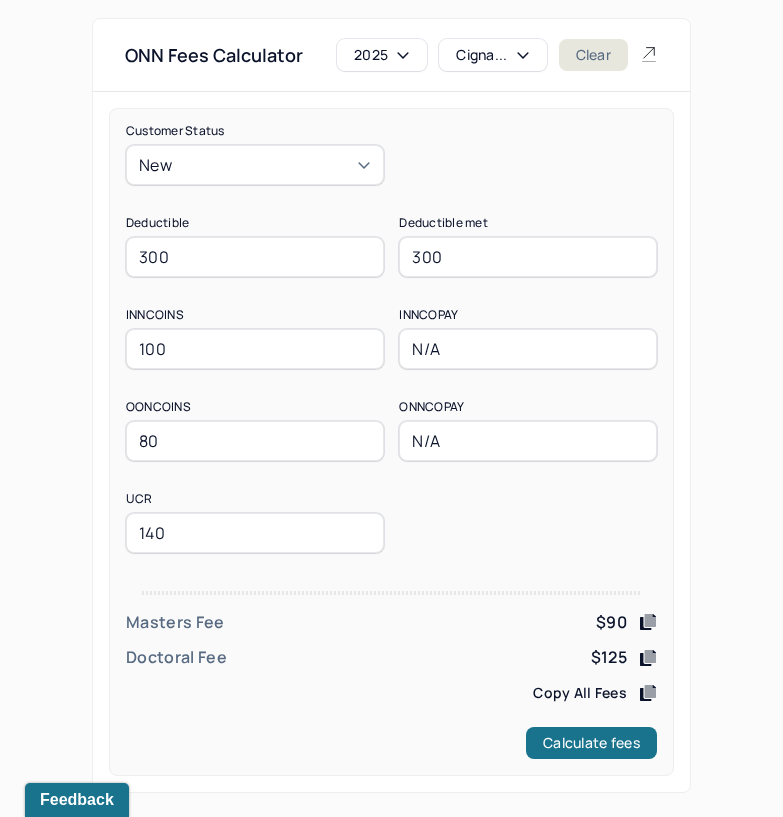 type on "80" 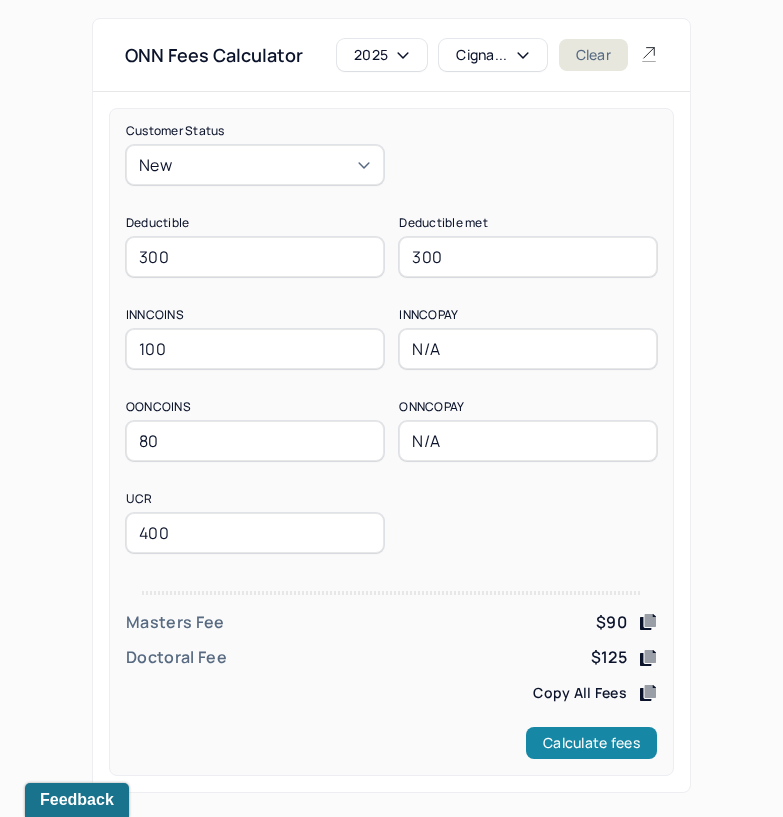 type on "400" 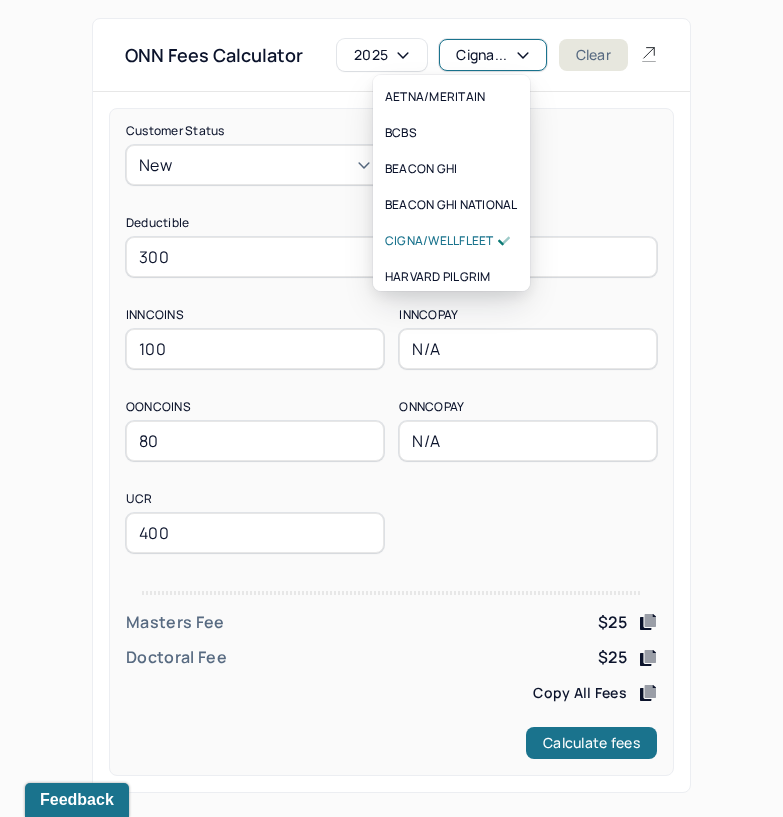 click on "Cigna..." at bounding box center [492, 55] 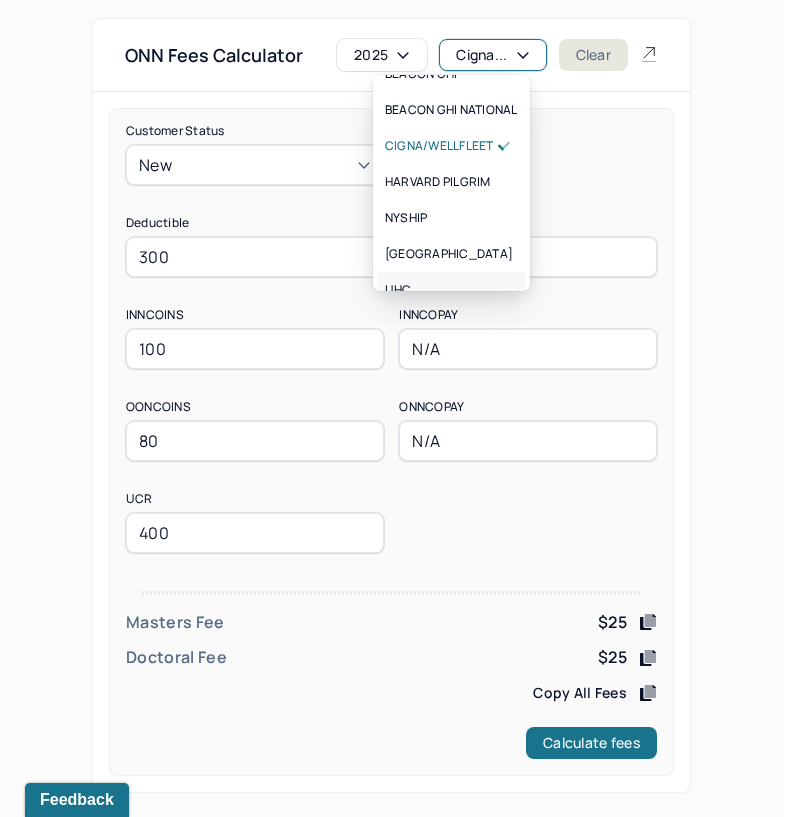 scroll, scrollTop: 188, scrollLeft: 0, axis: vertical 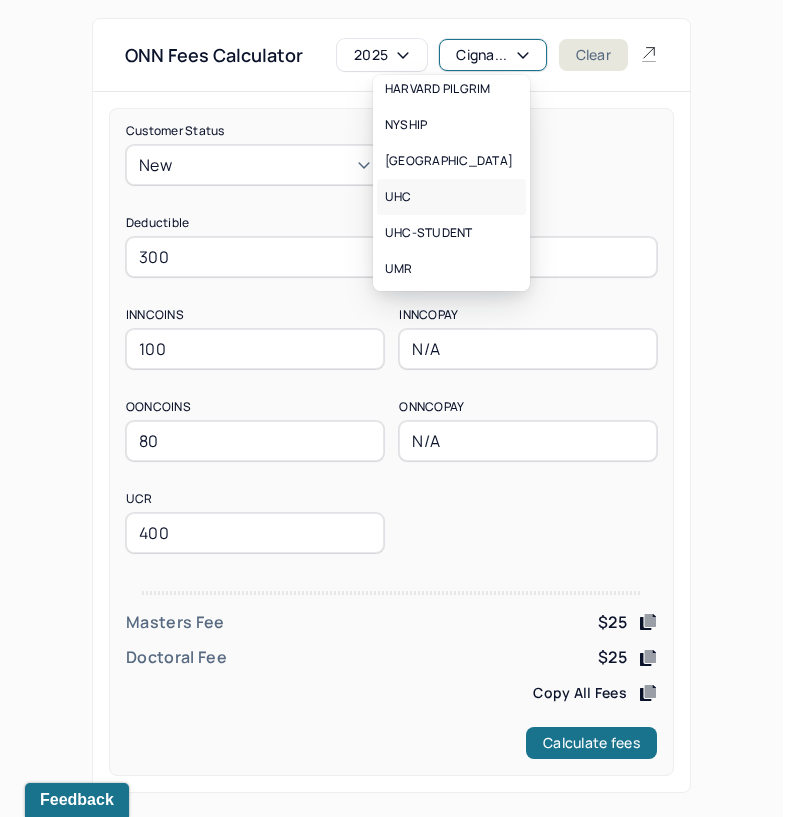 click on "UHC" at bounding box center (451, 197) 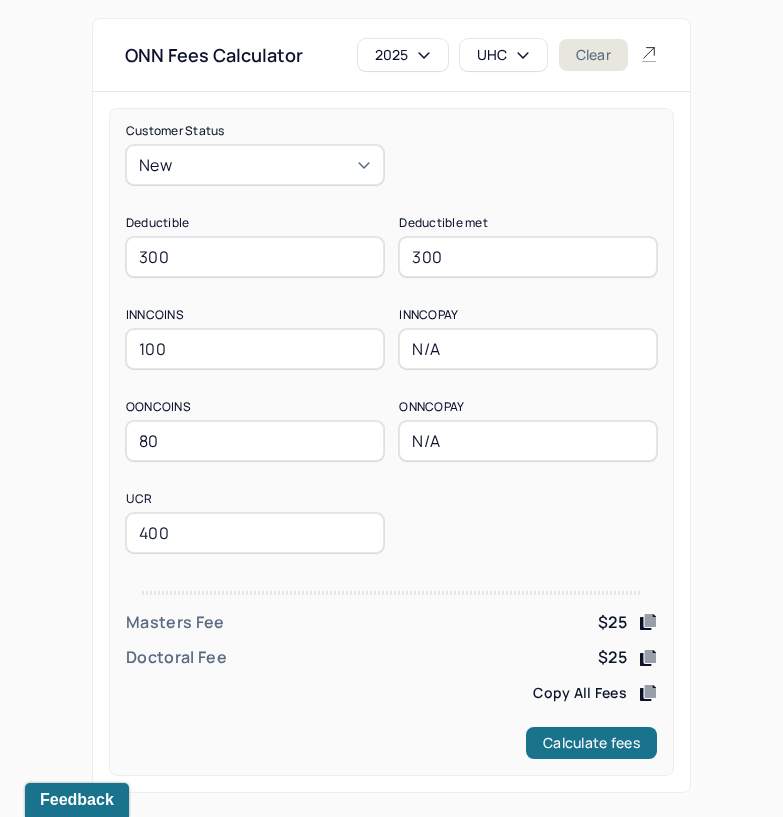 drag, startPoint x: 238, startPoint y: 255, endPoint x: 65, endPoint y: 257, distance: 173.01157 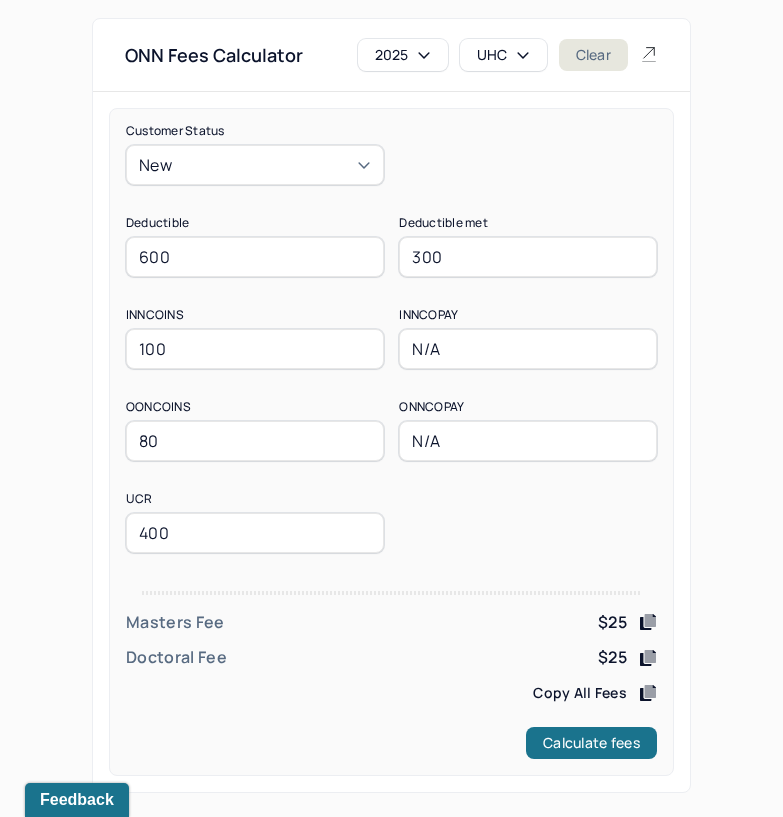 type on "600" 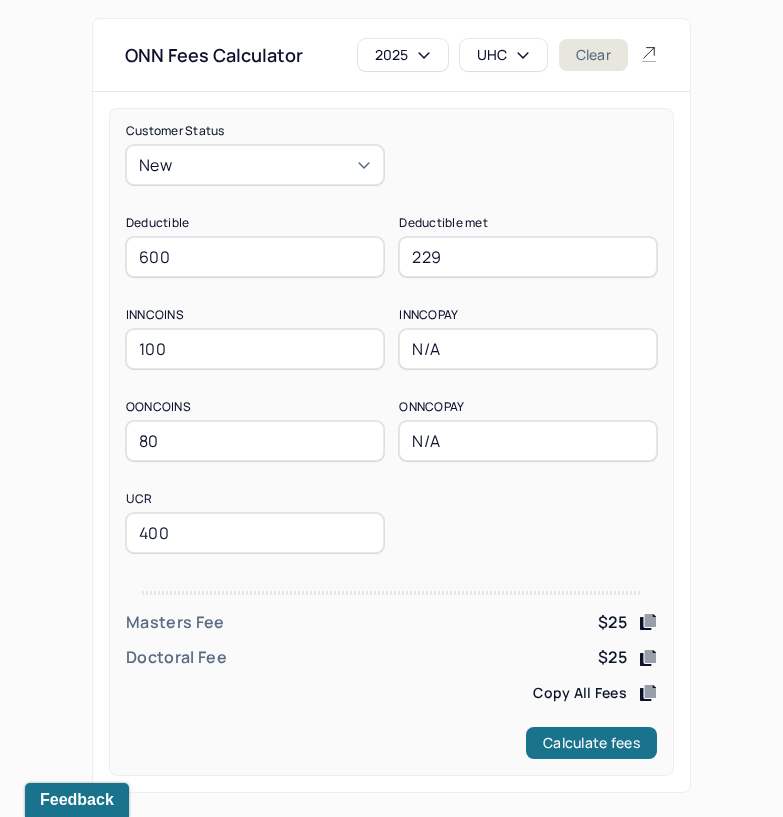 type on "229" 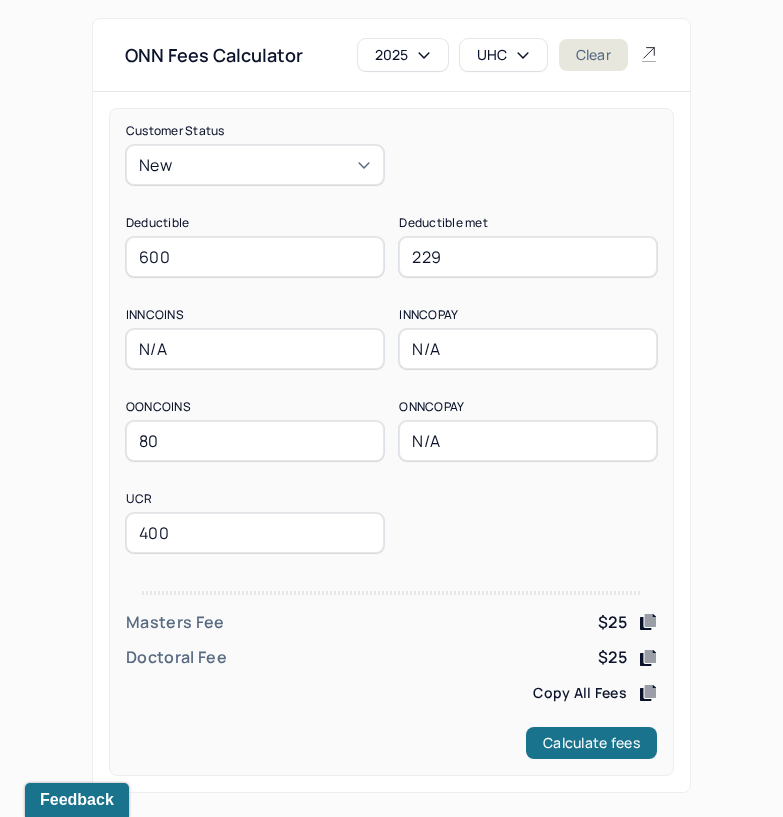 type on "N/A" 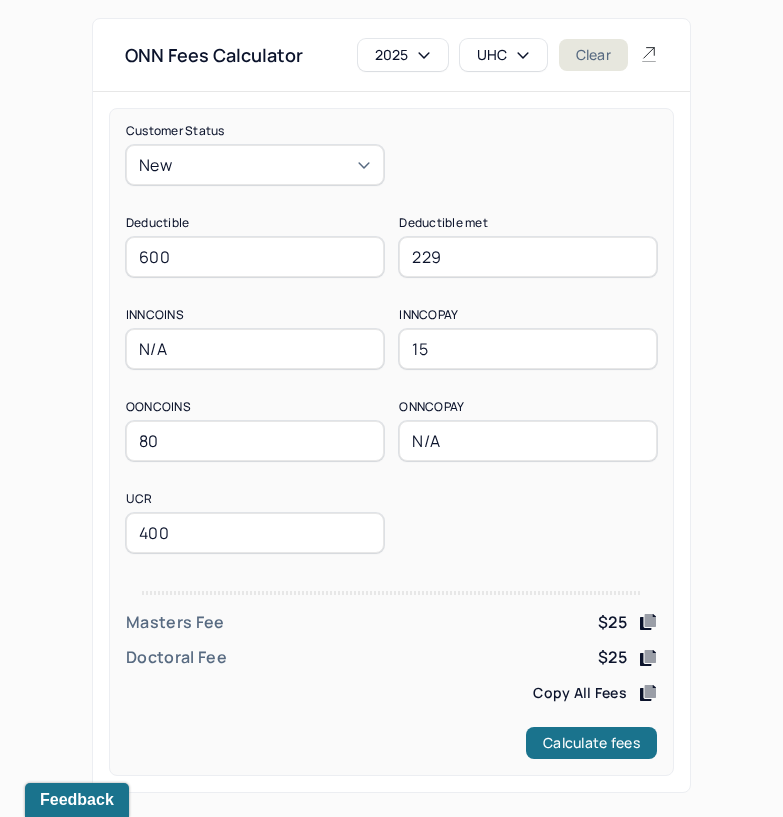 type on "15" 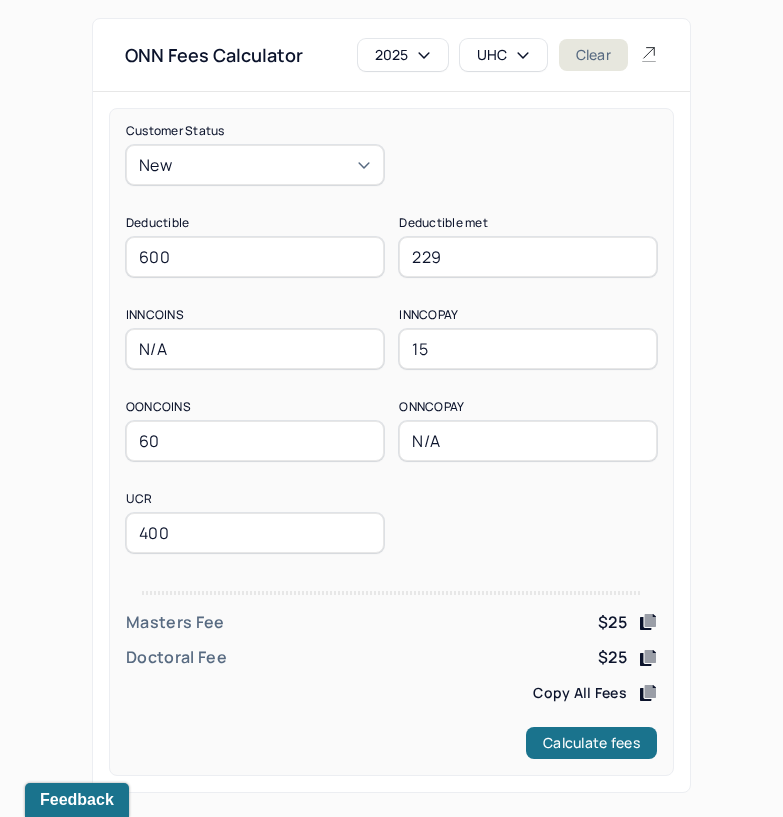 type on "60" 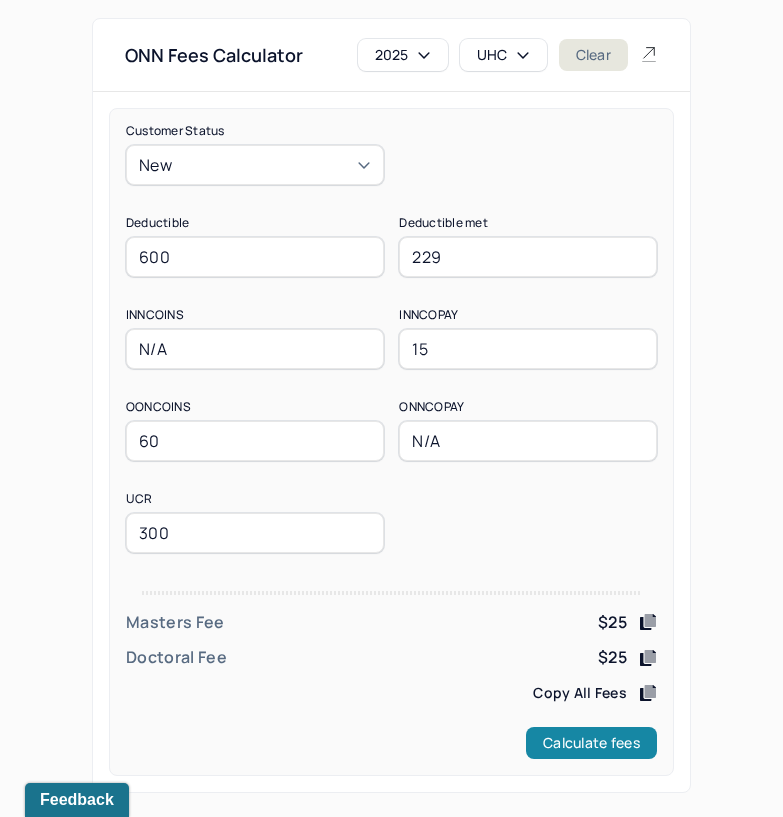 type on "300" 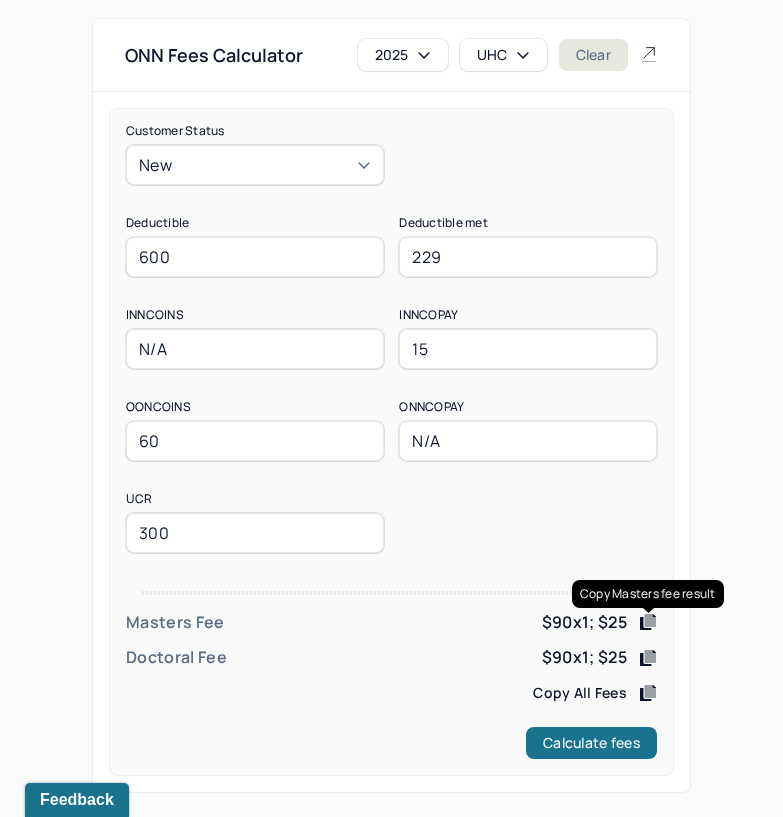 click 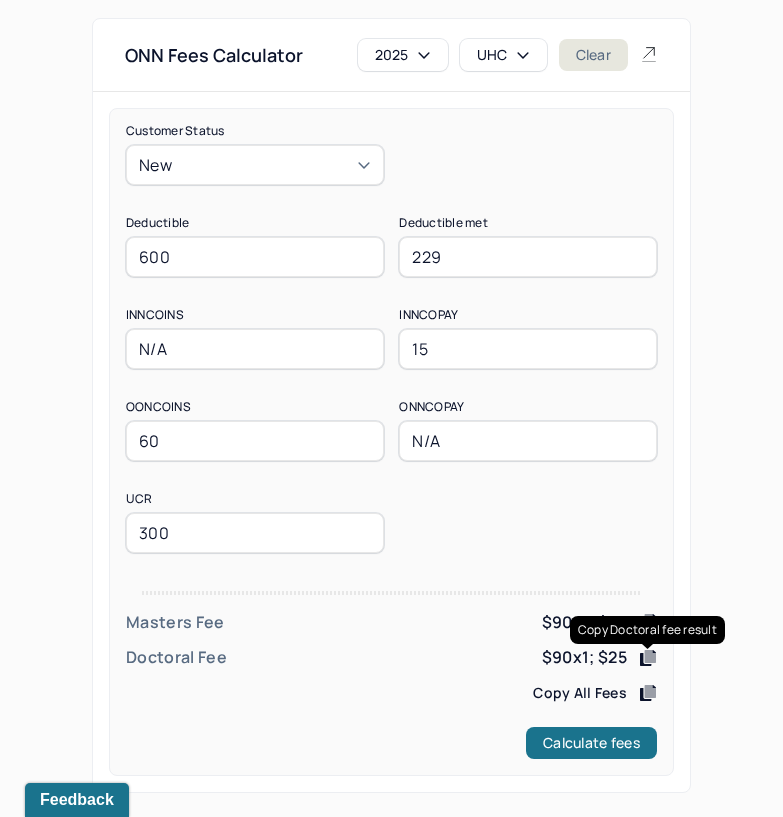 click 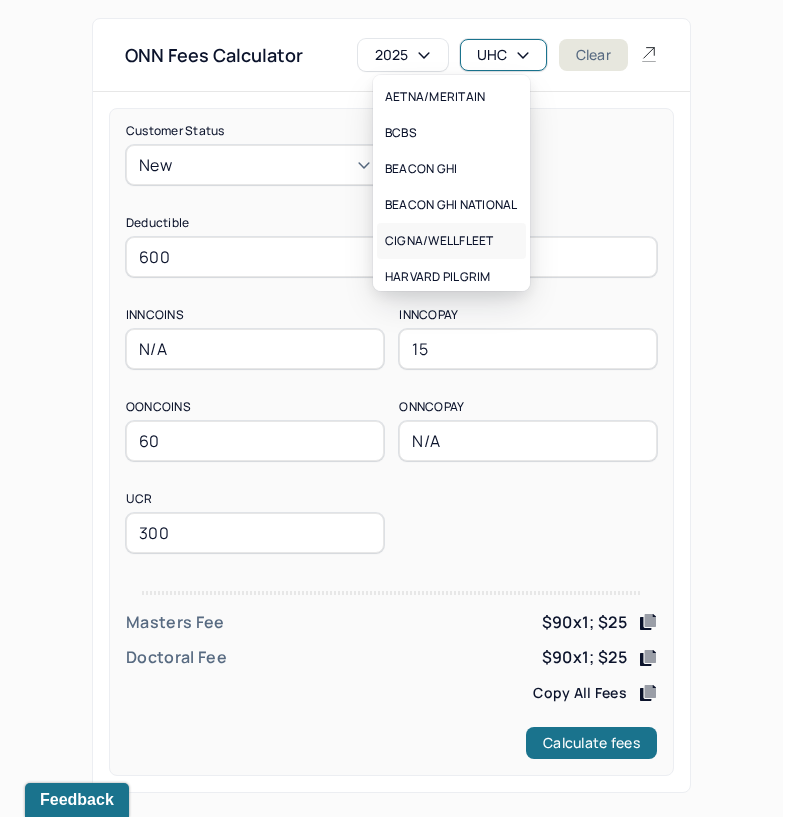 click on "CIGNA/WELLFLEET" at bounding box center (439, 241) 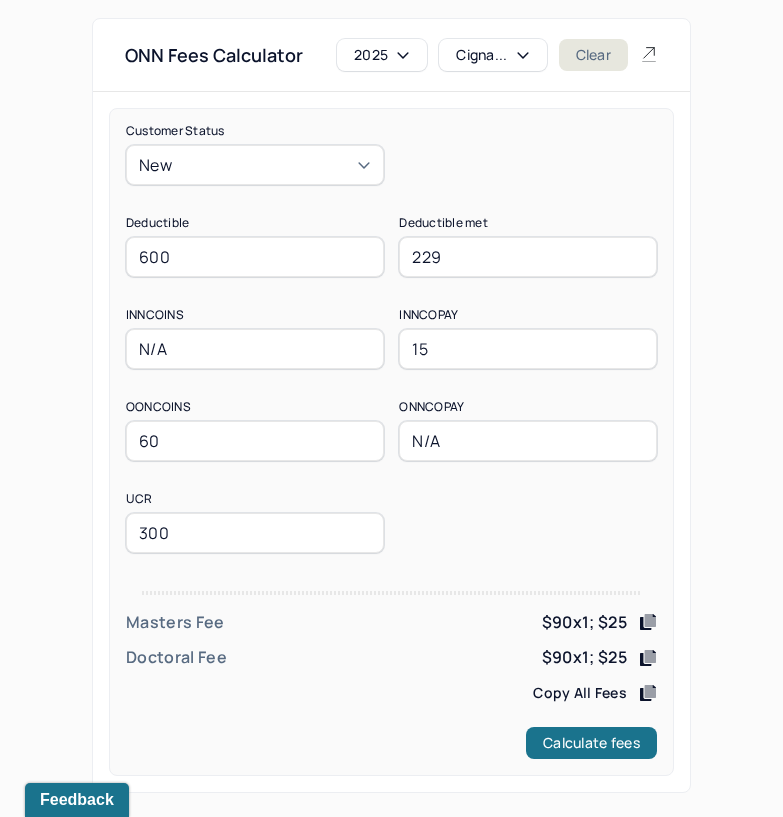 drag, startPoint x: 177, startPoint y: 266, endPoint x: -1, endPoint y: 272, distance: 178.10109 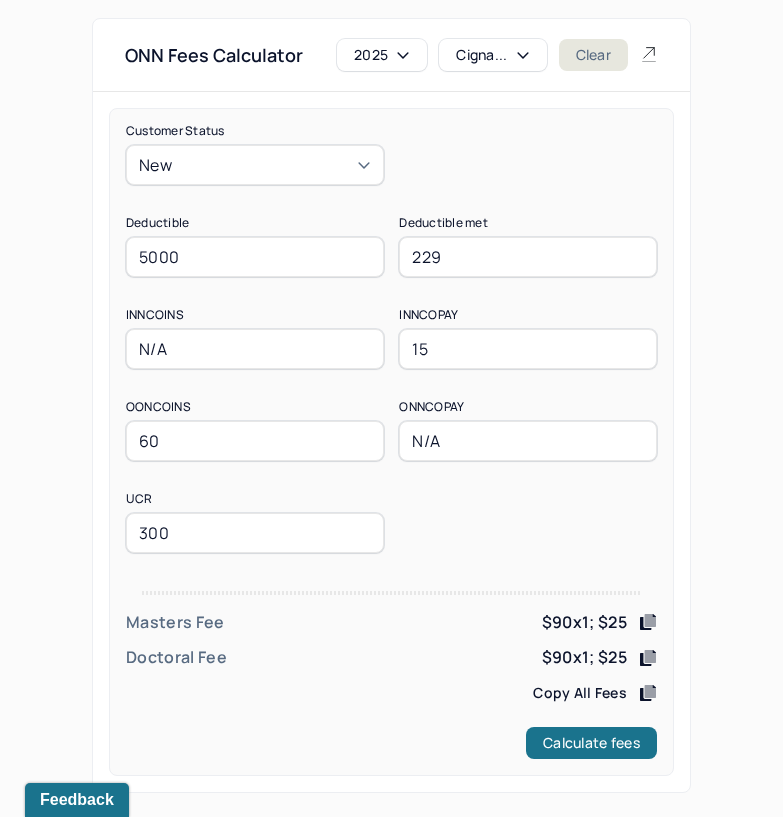 type on "5000" 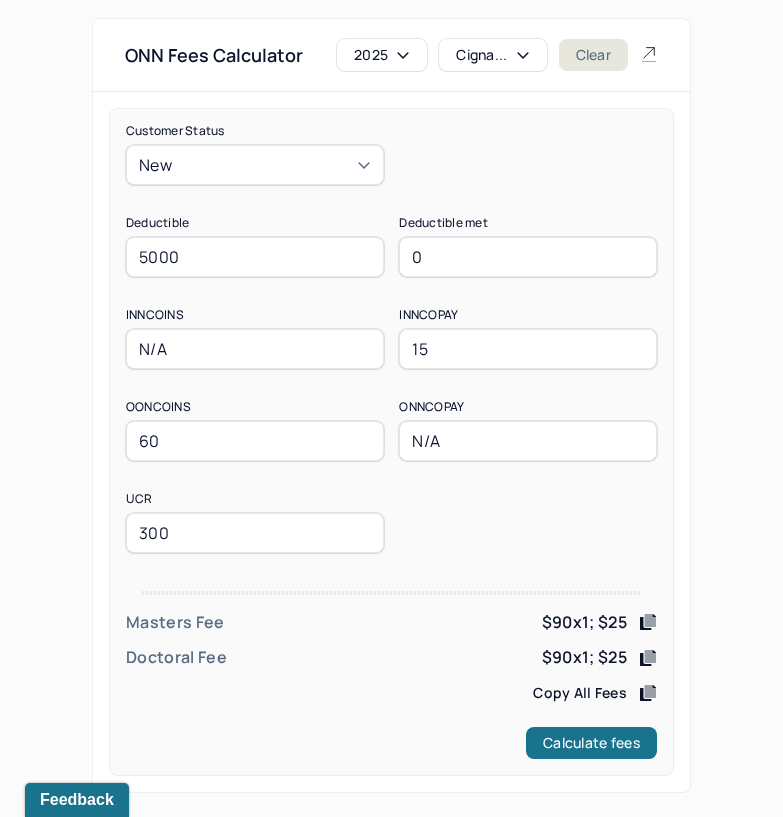 type on "0" 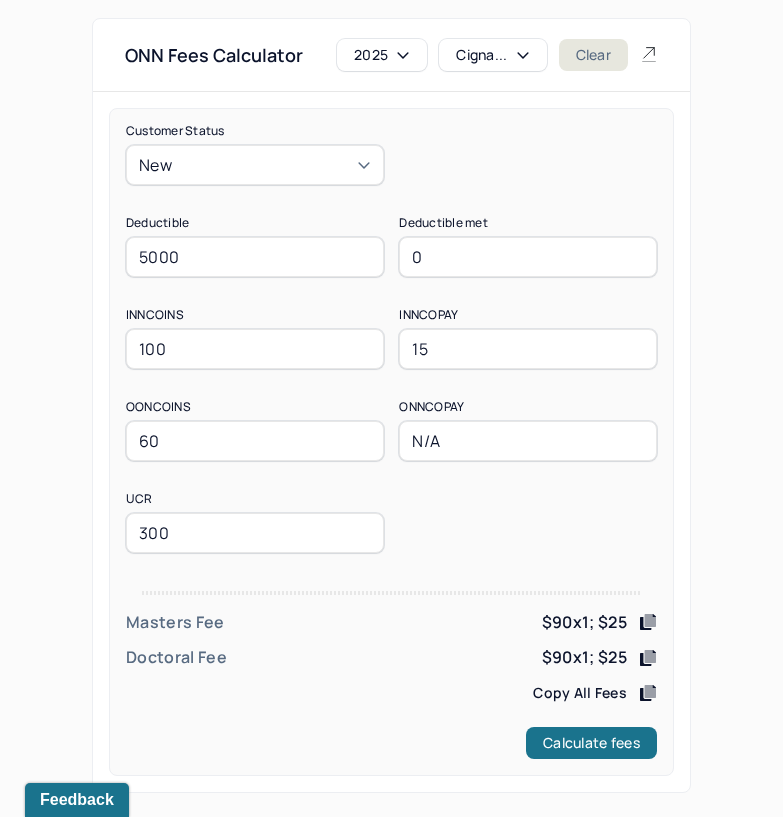 type on "100" 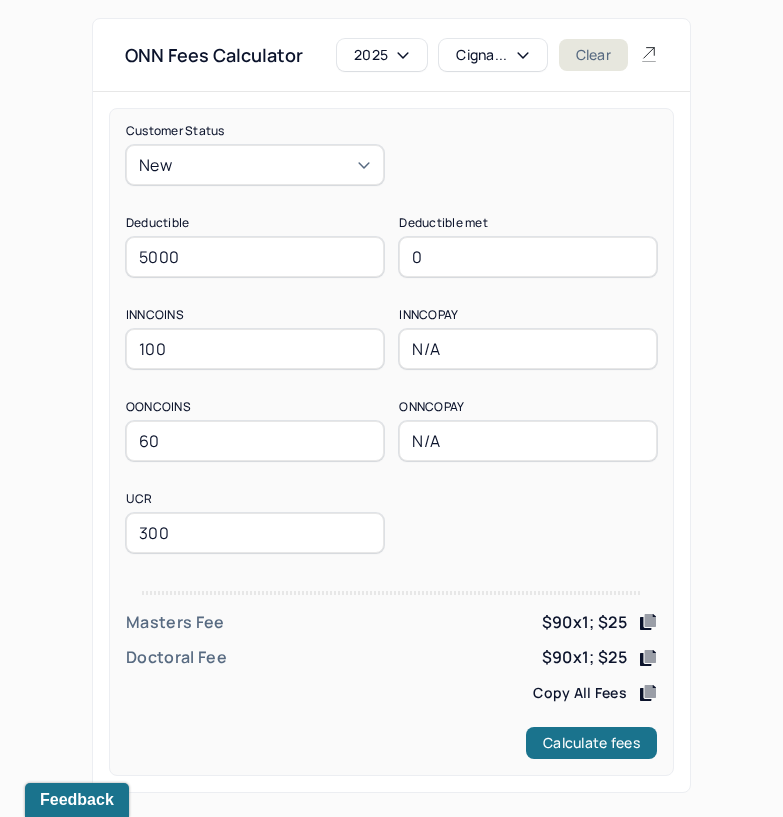 type on "N/A" 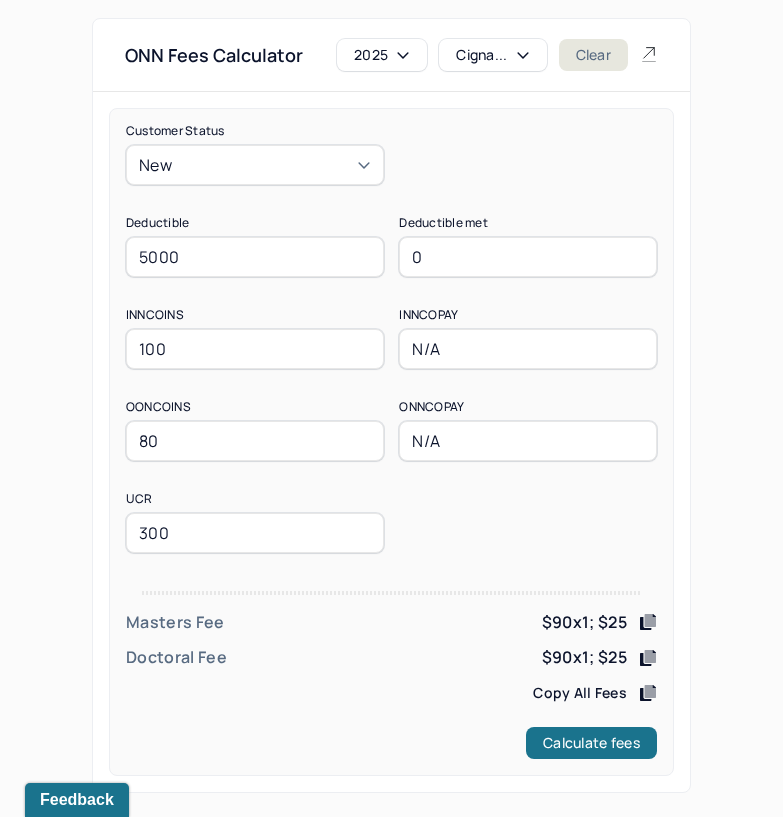 type on "80" 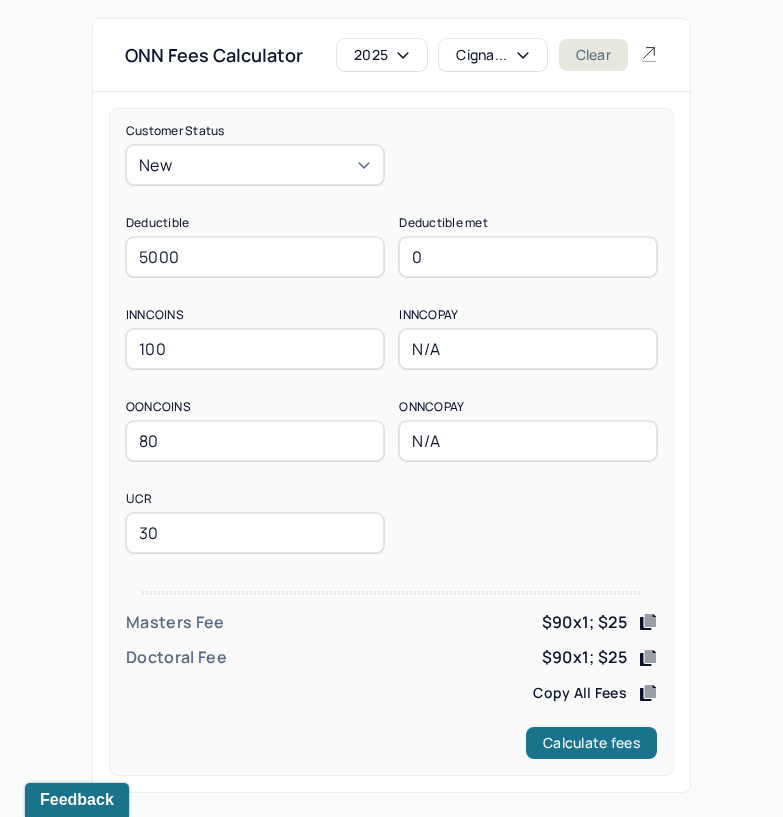 type on "300" 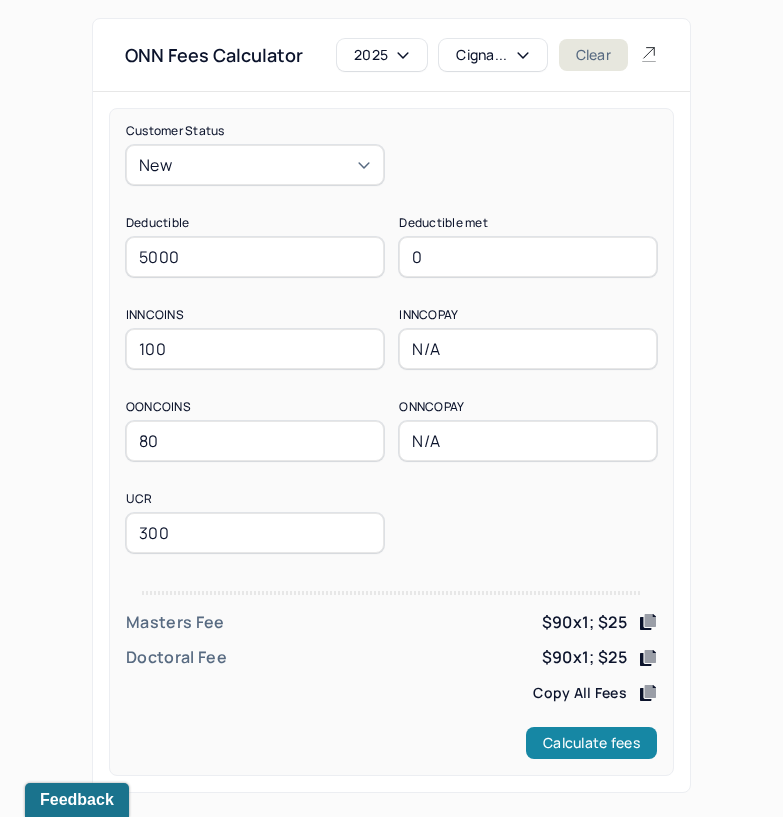 click on "Calculate fees" at bounding box center [591, 743] 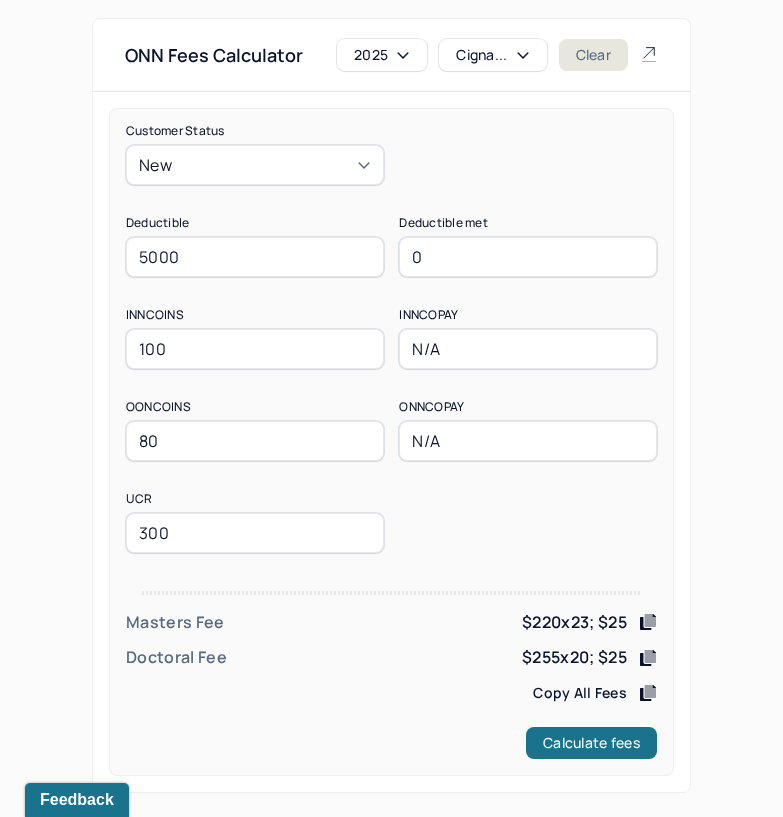 click on "$220x23; $25" at bounding box center (574, 622) 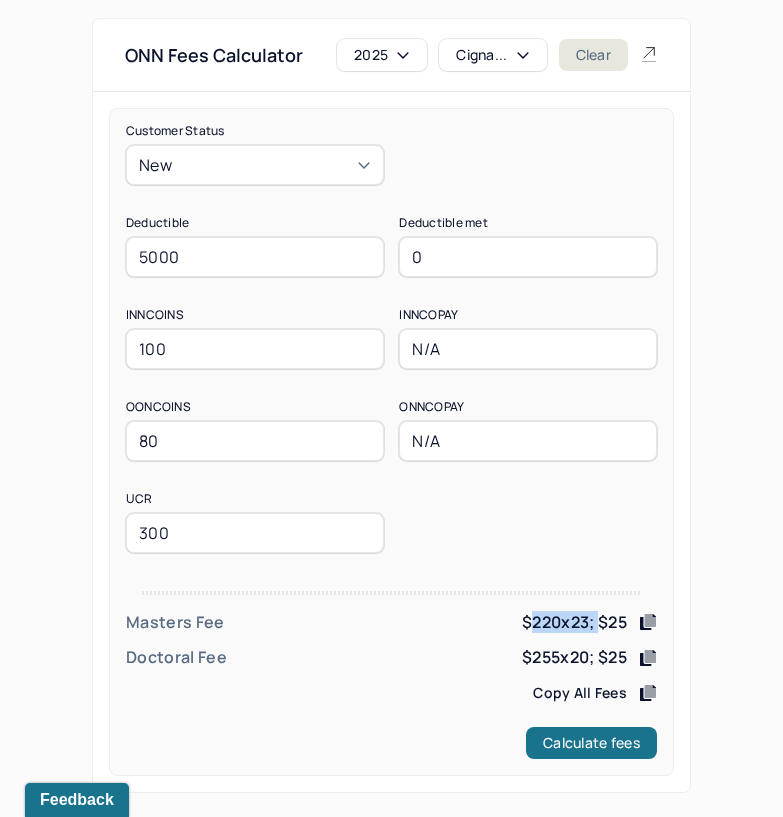 drag, startPoint x: 527, startPoint y: 623, endPoint x: 601, endPoint y: 627, distance: 74.10803 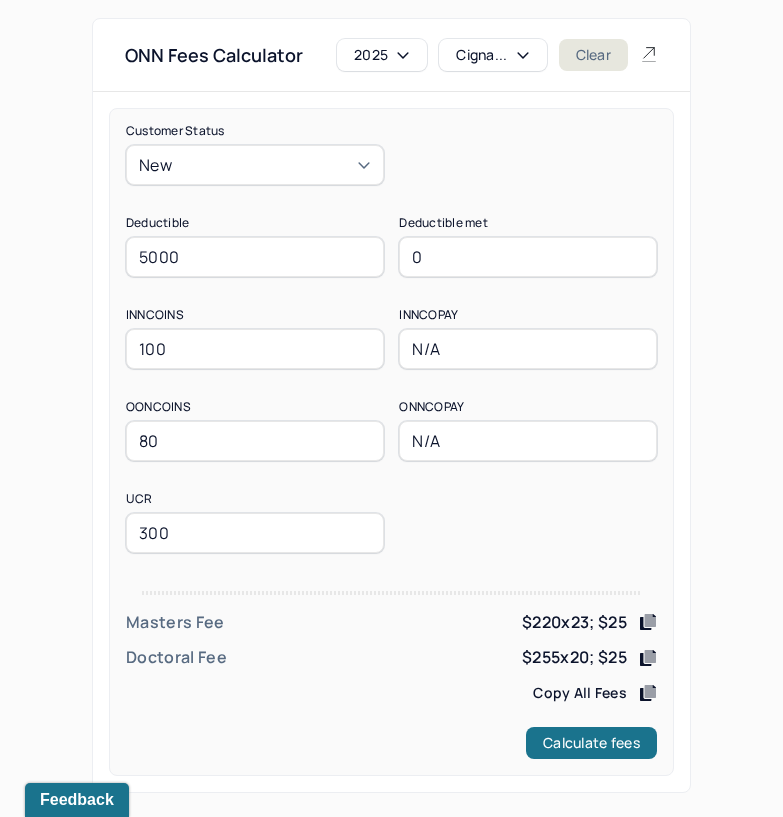 click on "$220x23; $25" at bounding box center [574, 622] 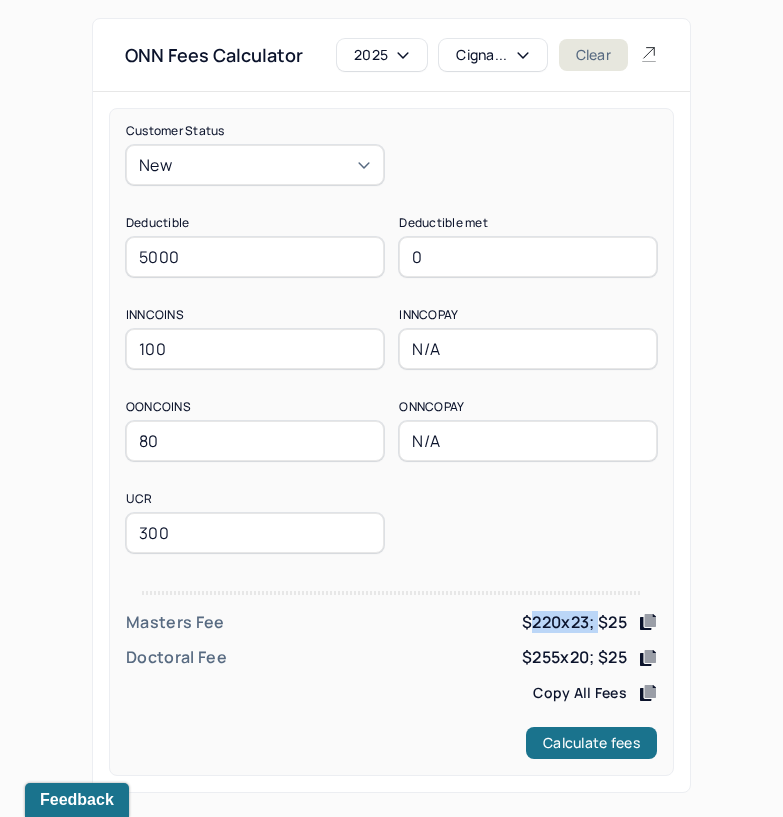 drag, startPoint x: 535, startPoint y: 624, endPoint x: 595, endPoint y: 619, distance: 60.207973 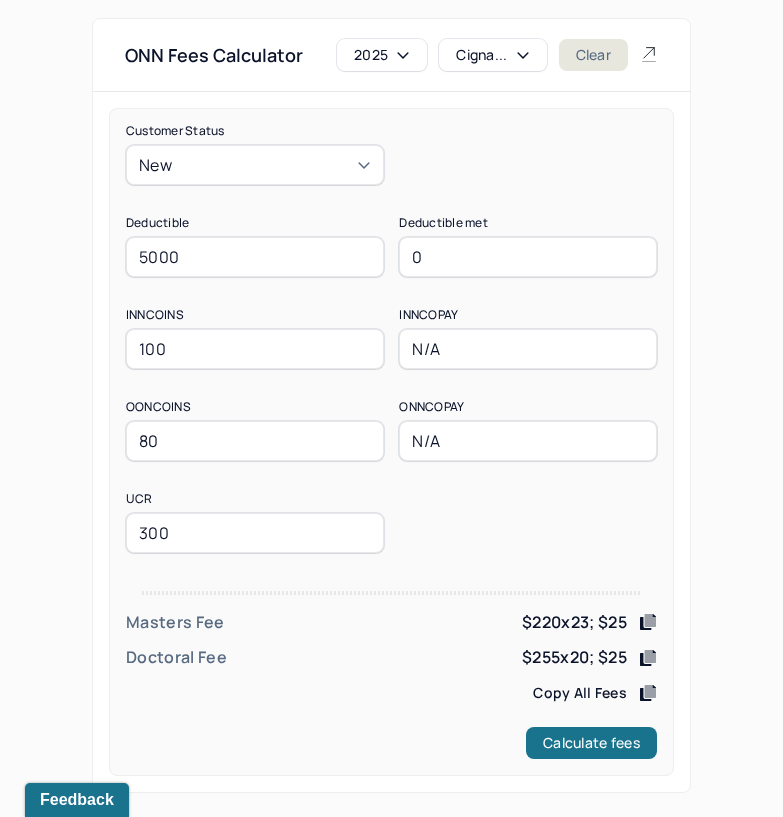 click on "$255x20; $25" at bounding box center (574, 657) 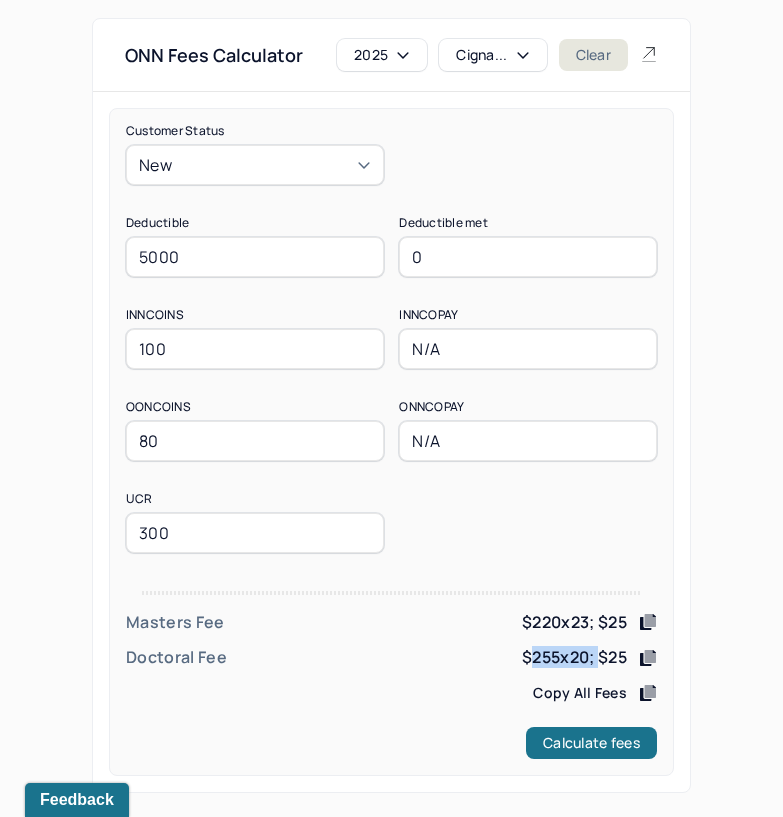 drag, startPoint x: 529, startPoint y: 658, endPoint x: 593, endPoint y: 667, distance: 64.629715 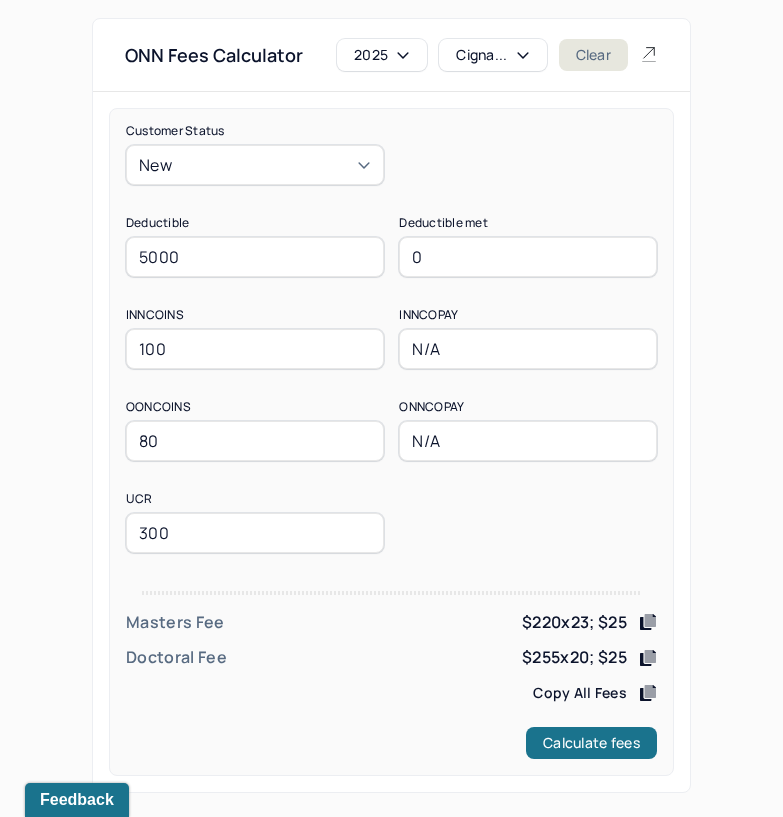 drag, startPoint x: 201, startPoint y: 262, endPoint x: 49, endPoint y: 268, distance: 152.11838 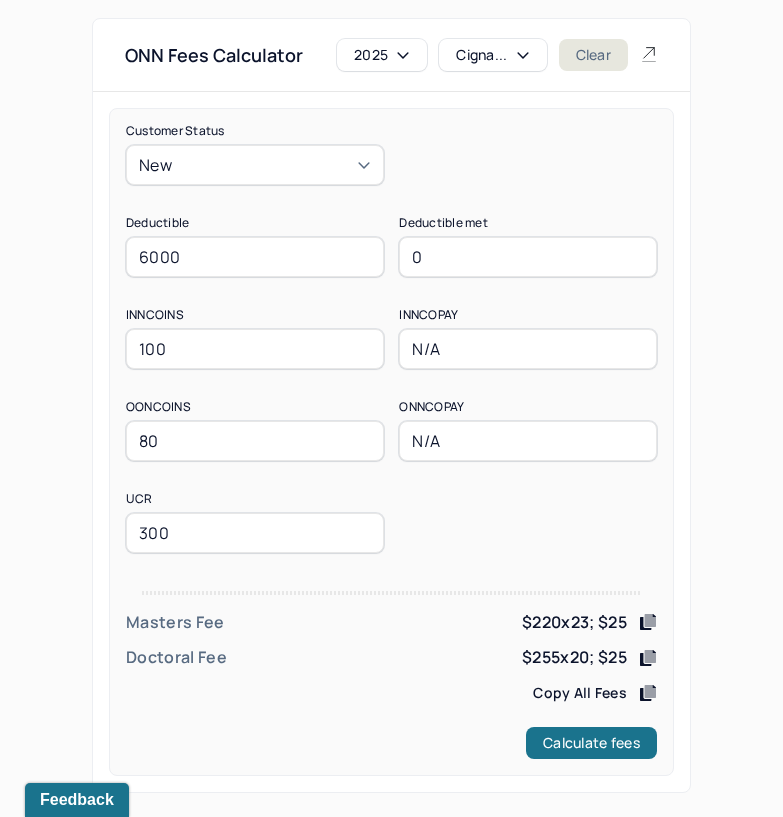 type on "6000" 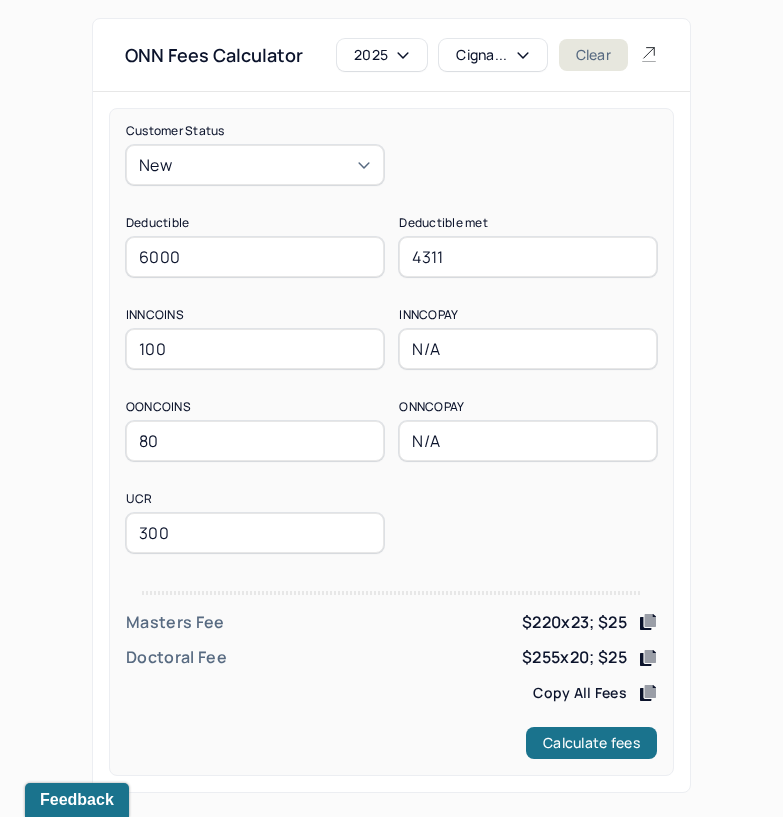 type on "4311" 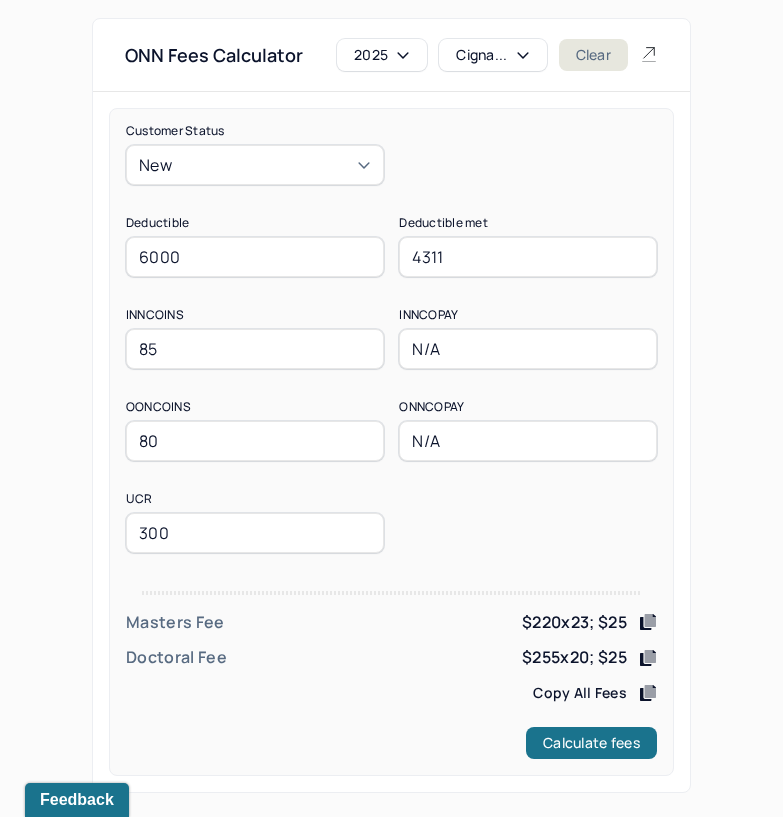 type on "85" 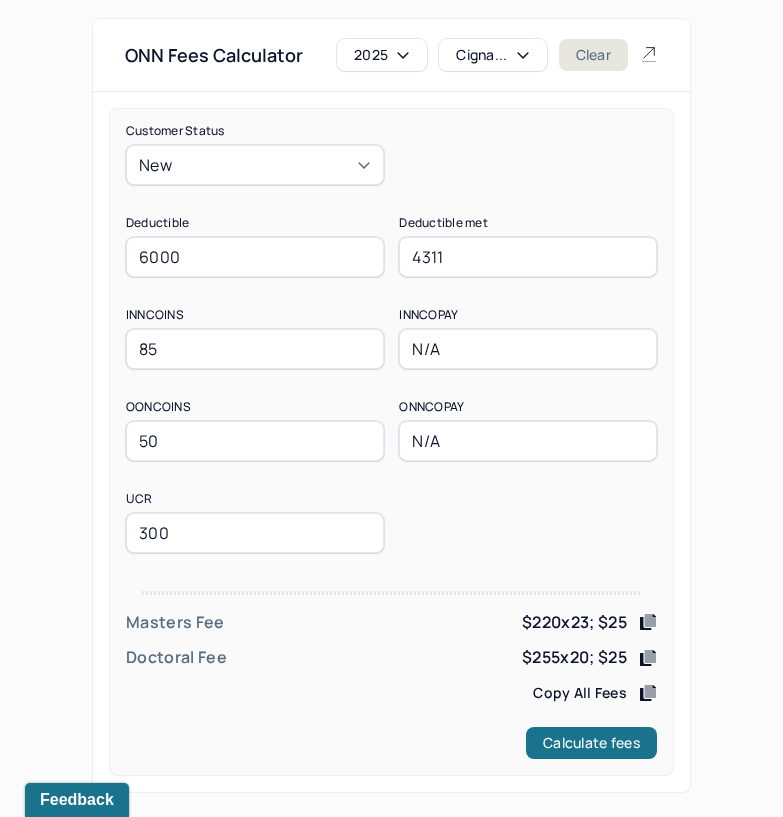 type on "50" 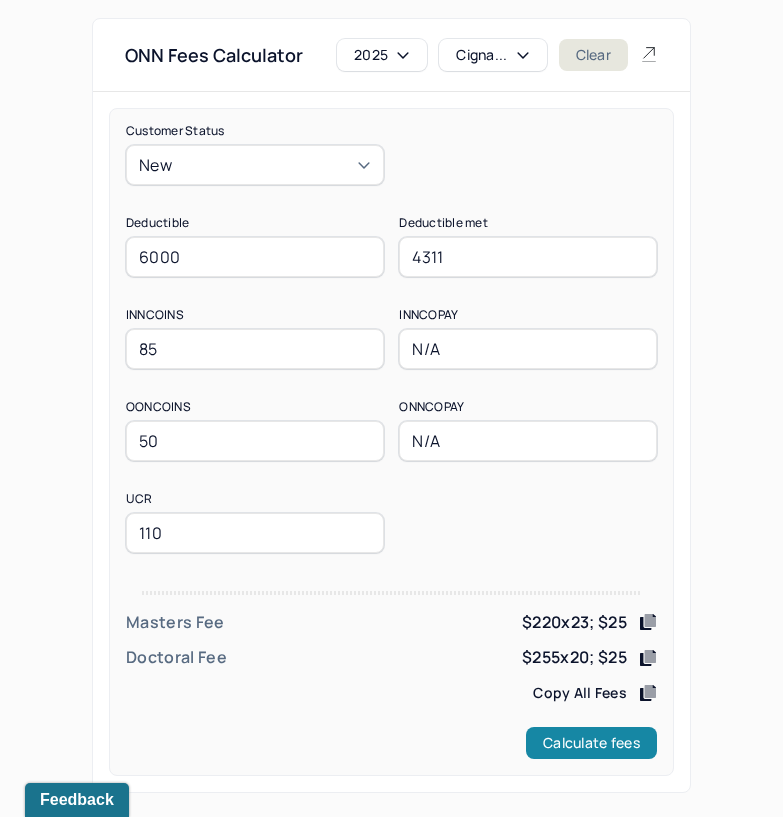type on "110" 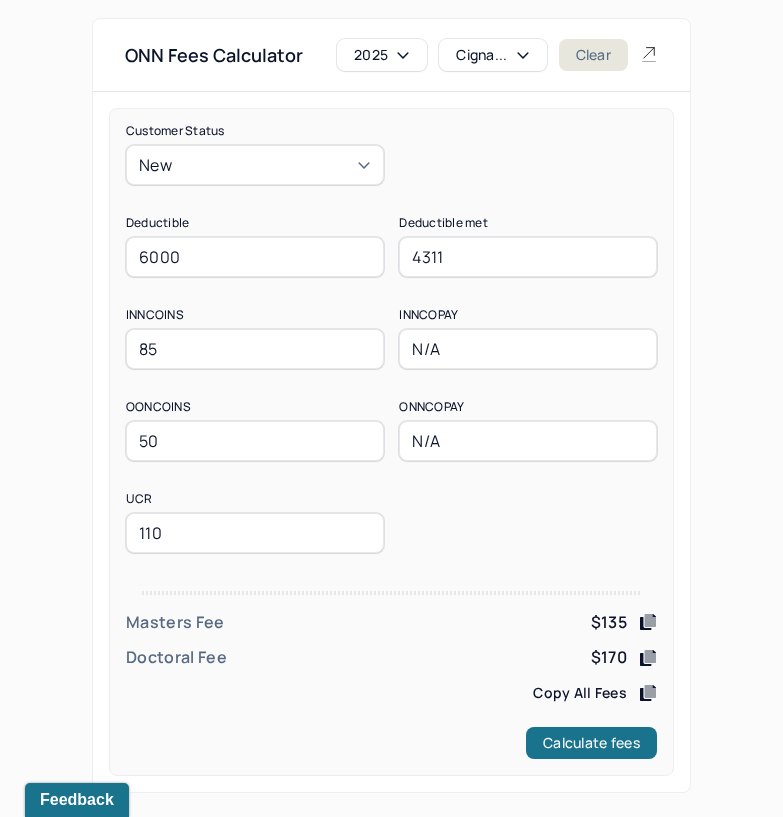 drag, startPoint x: 470, startPoint y: 259, endPoint x: 271, endPoint y: 282, distance: 200.32474 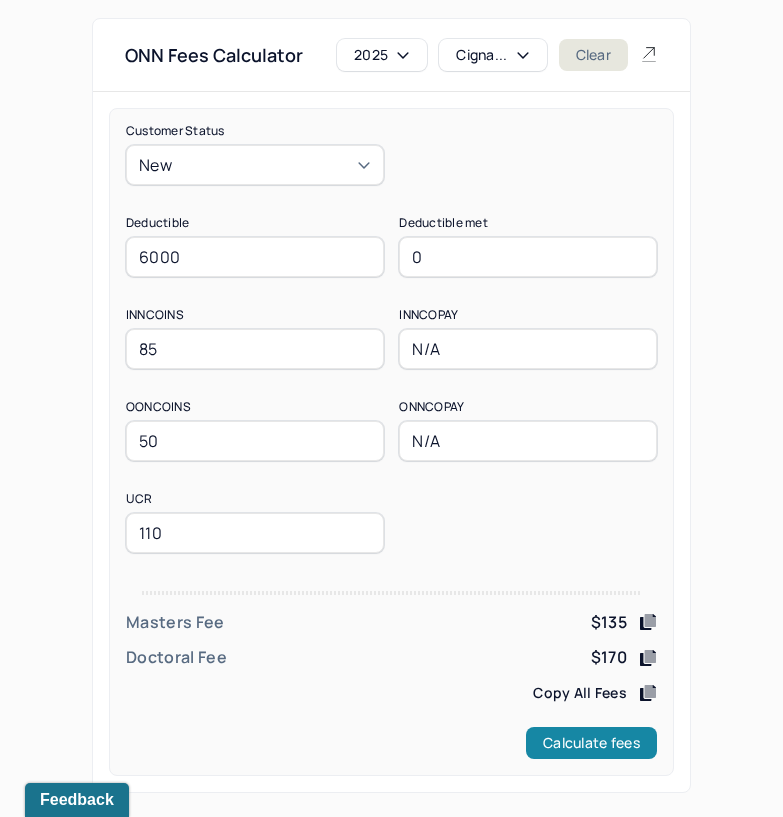 type on "0" 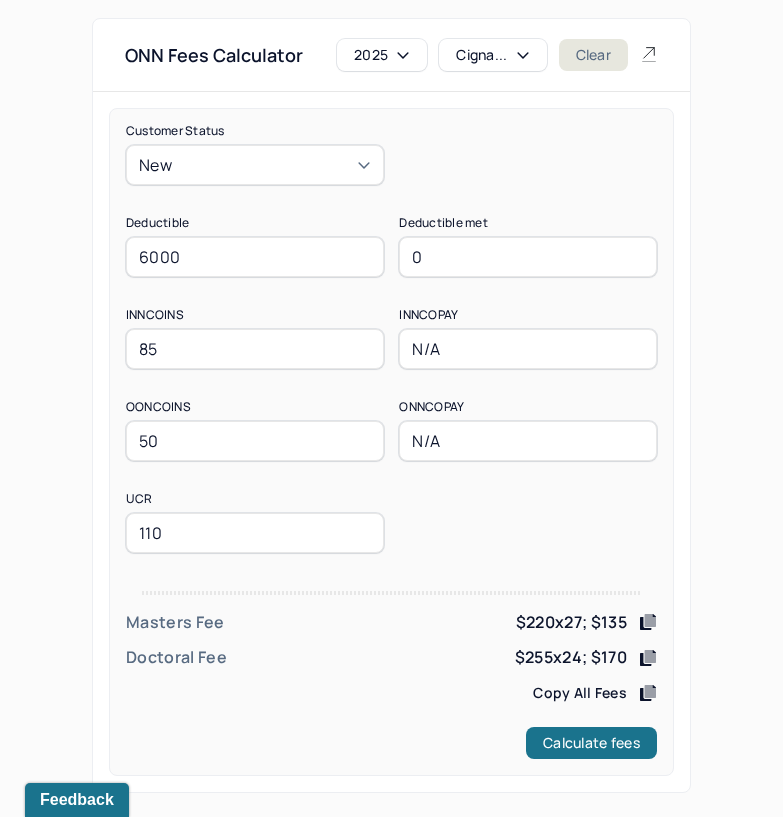 click on "Cigna..." at bounding box center (492, 55) 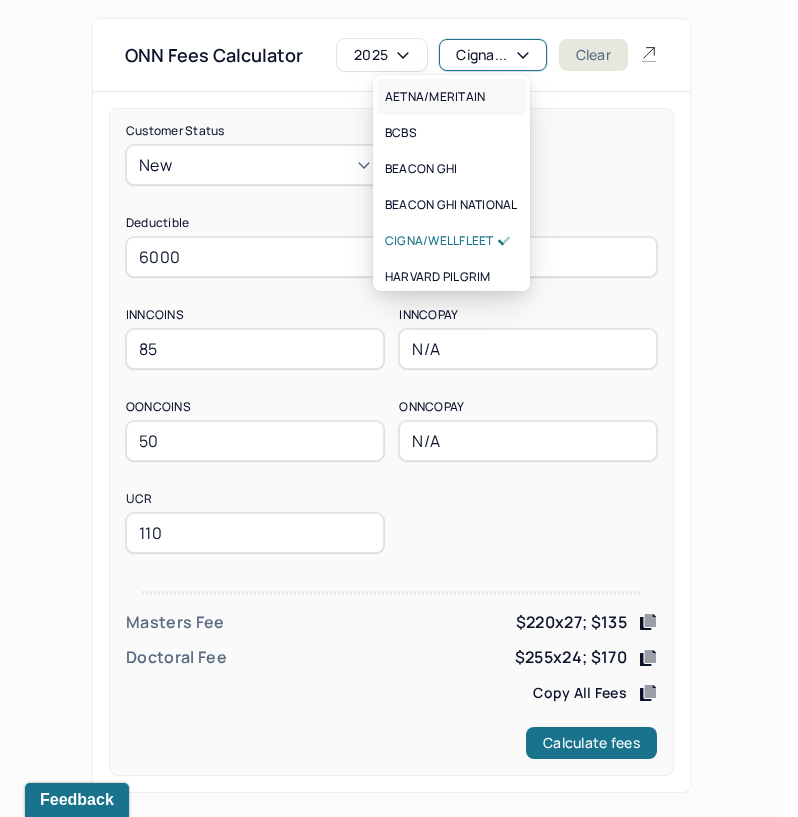 click on "AETNA/MERITAIN" at bounding box center (435, 97) 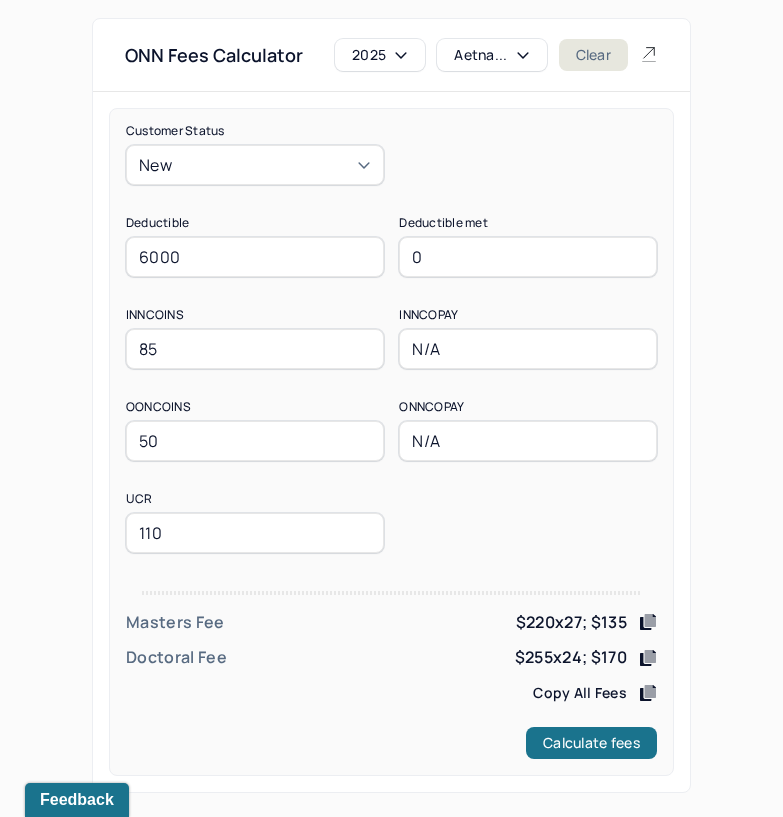 drag, startPoint x: 201, startPoint y: 246, endPoint x: 33, endPoint y: 269, distance: 169.5671 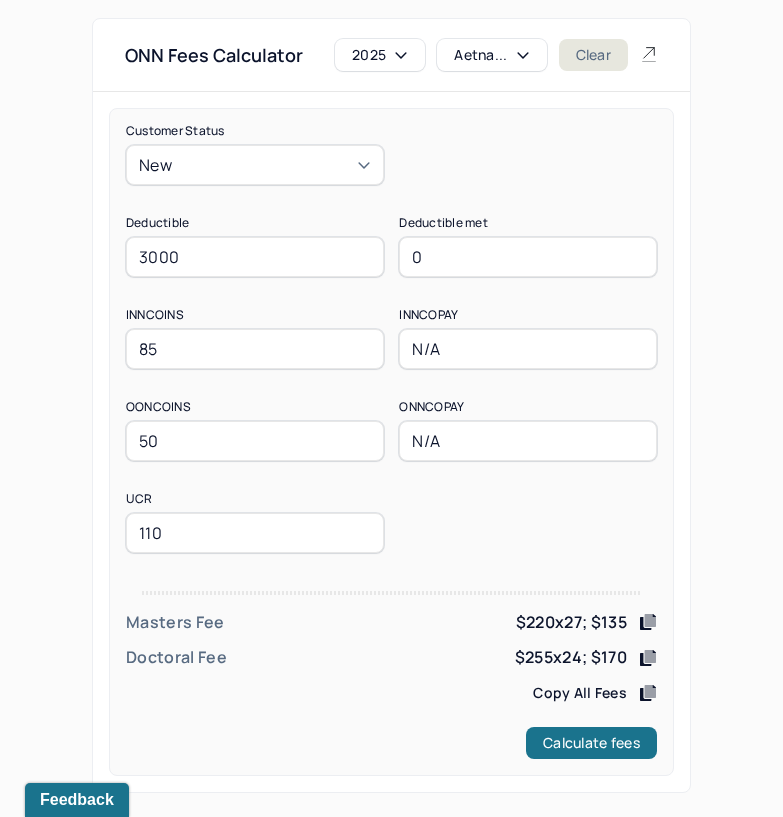 type on "3000" 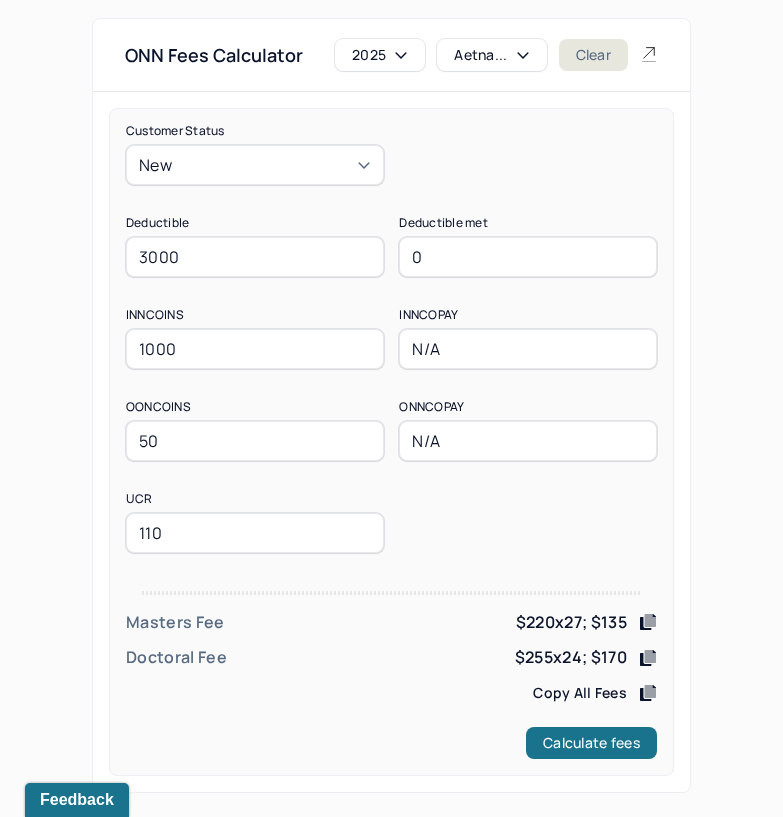 type on "1000" 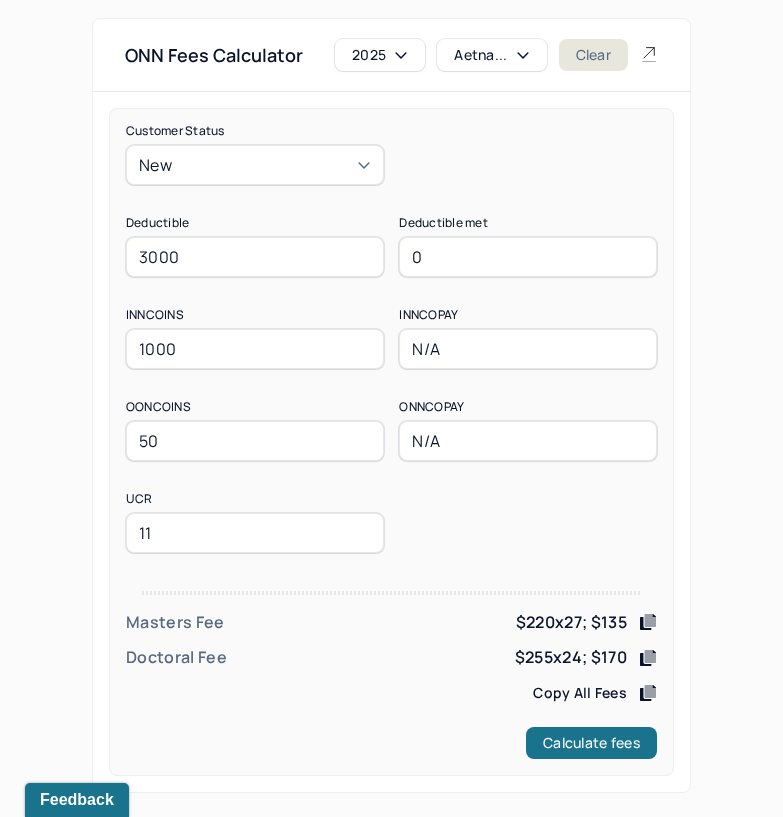 type on "110" 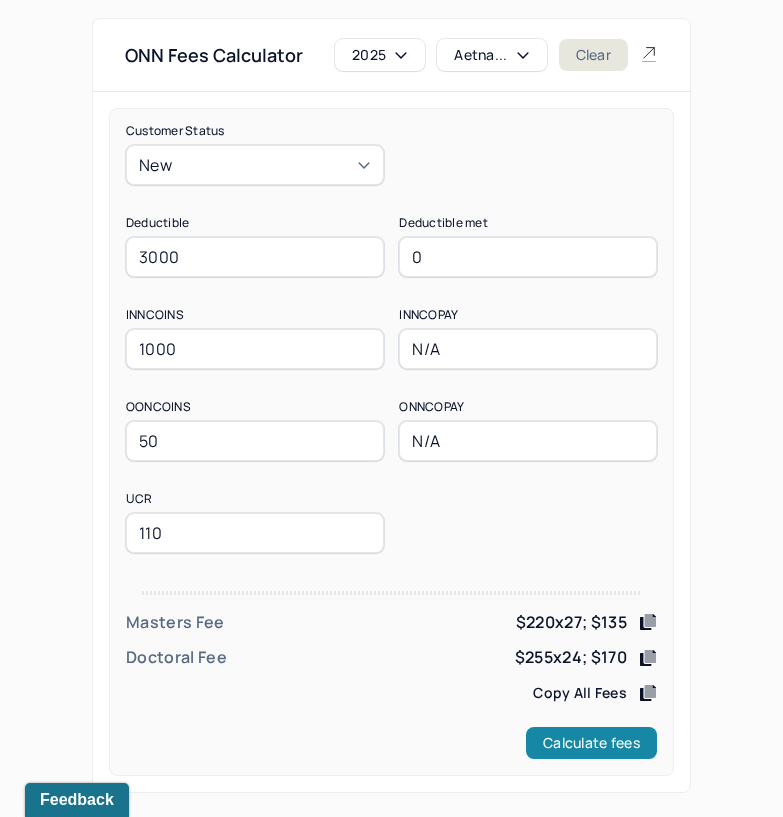 click on "Calculate fees" at bounding box center [591, 743] 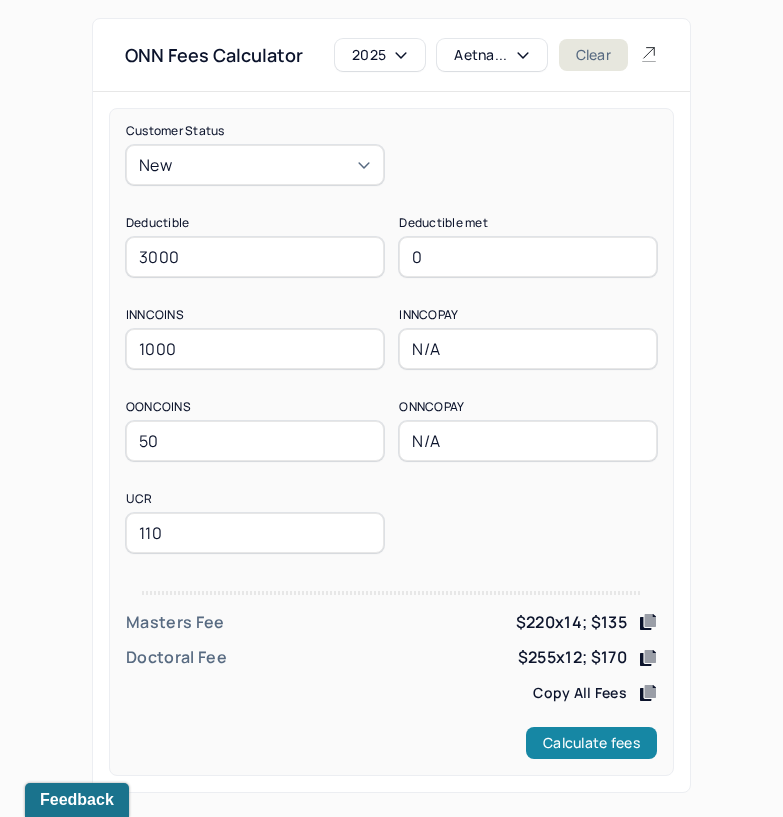 click on "Calculate fees" at bounding box center (591, 743) 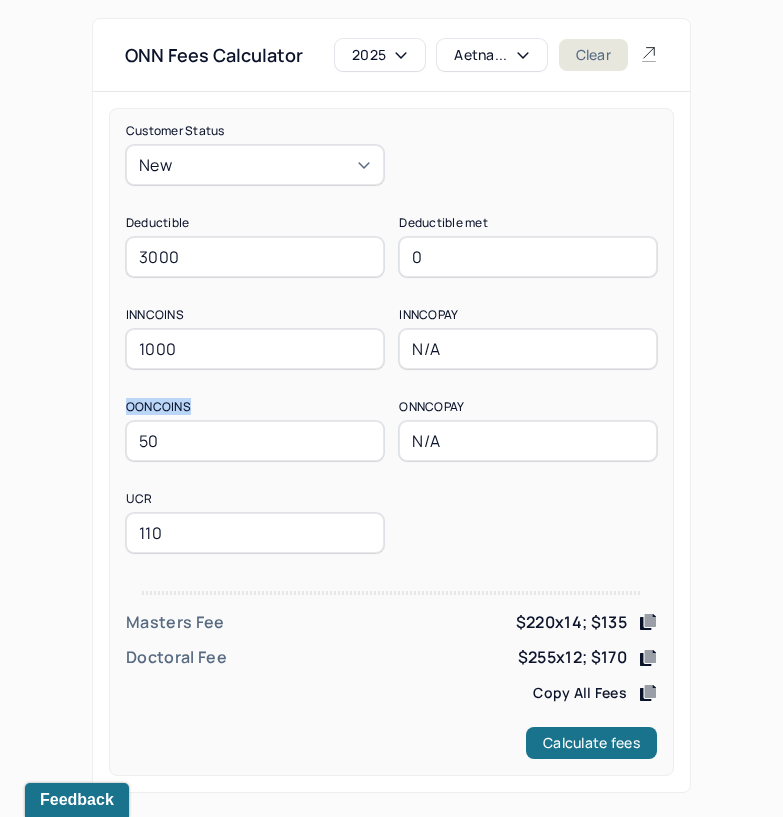 drag, startPoint x: 281, startPoint y: 384, endPoint x: 160, endPoint y: 364, distance: 122.641754 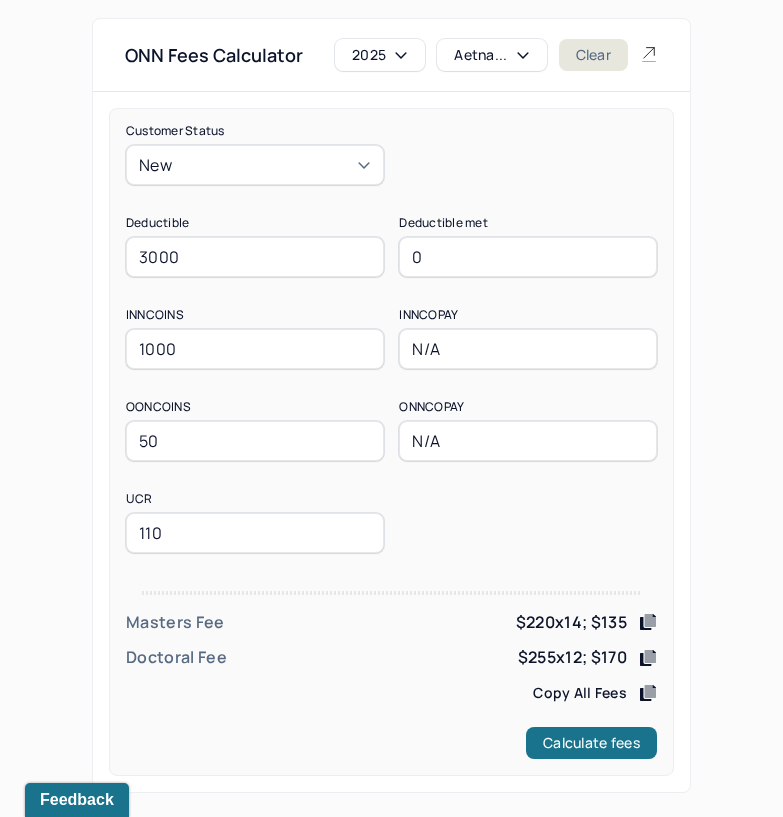 click on "1000" at bounding box center (255, 349) 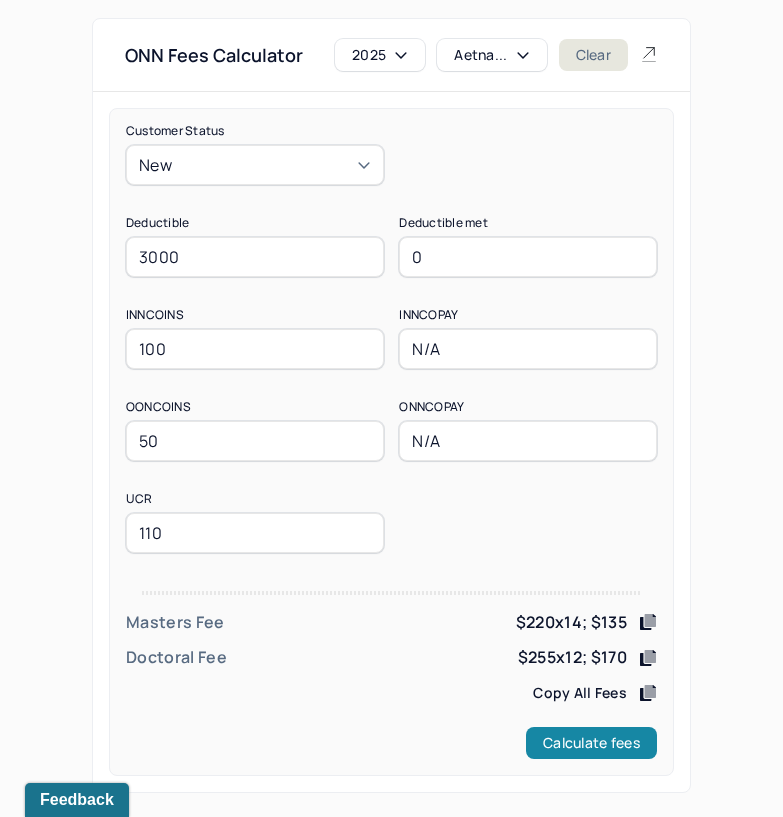 type on "100" 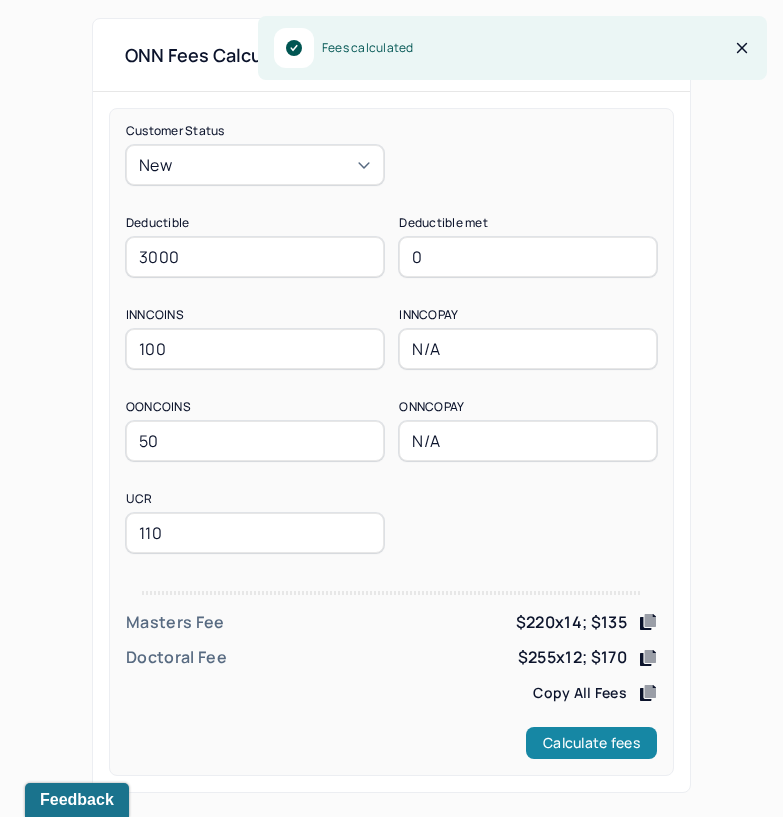 click on "Calculate fees" at bounding box center (591, 743) 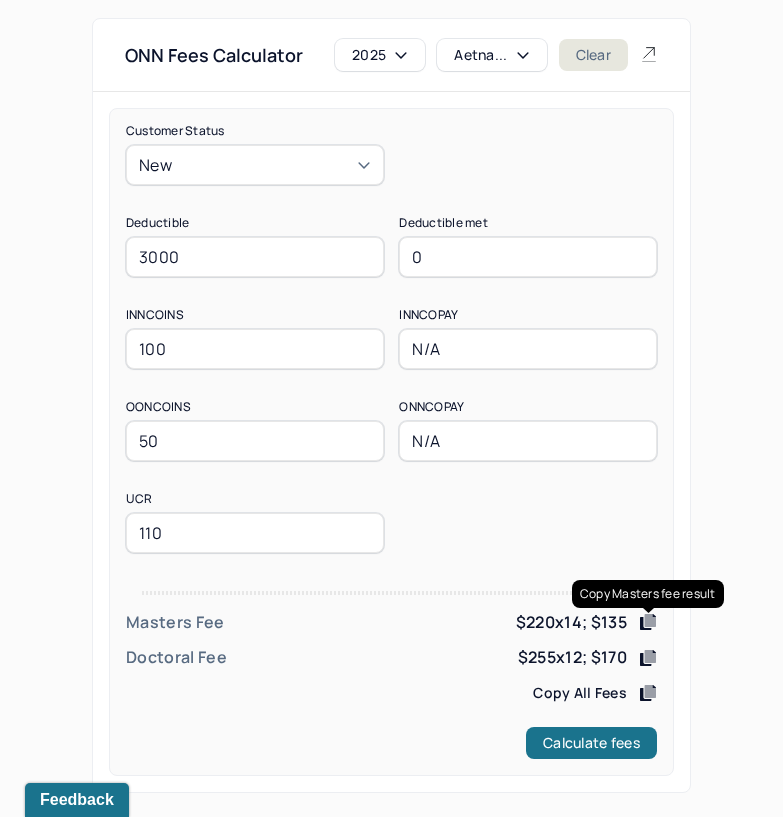 click 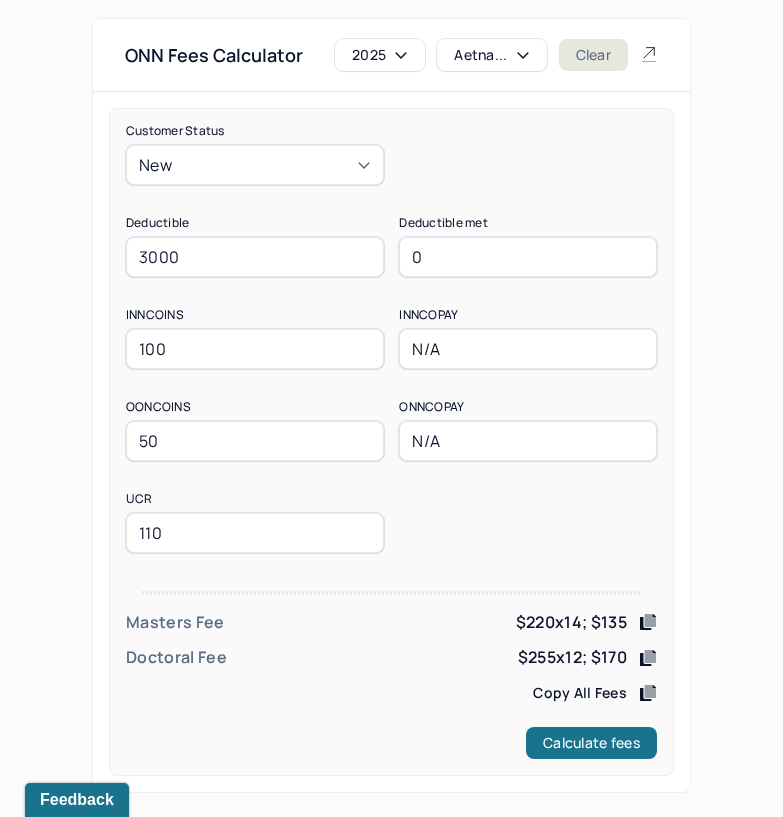 click 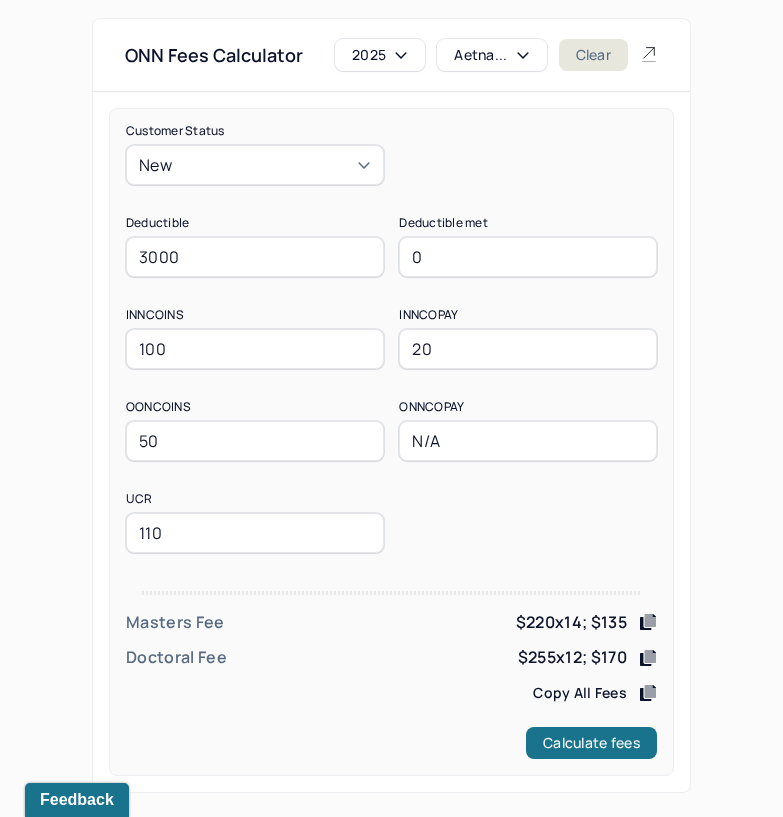 type on "20" 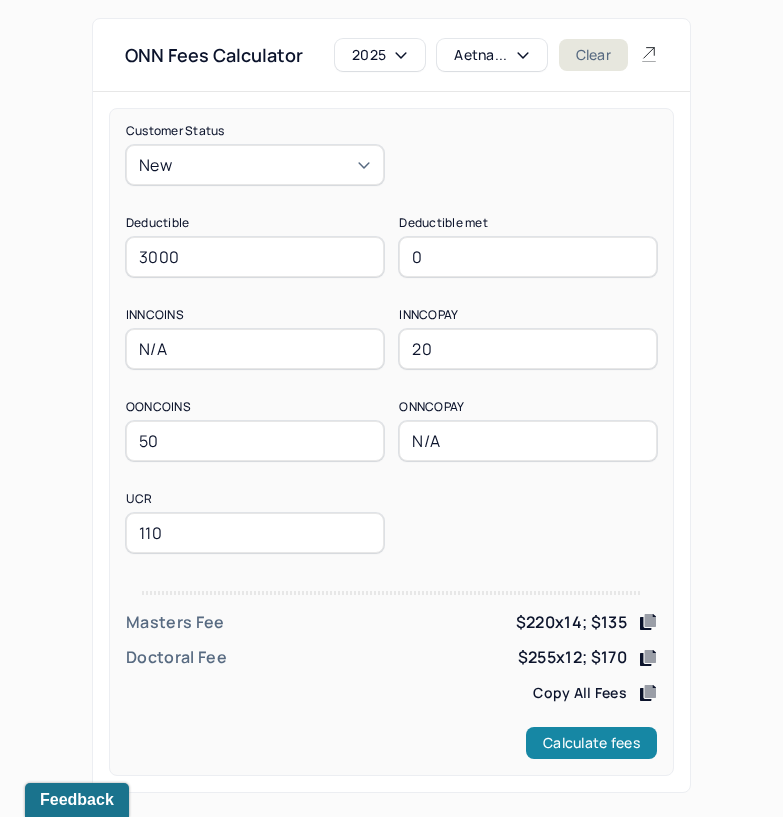 type on "N/A" 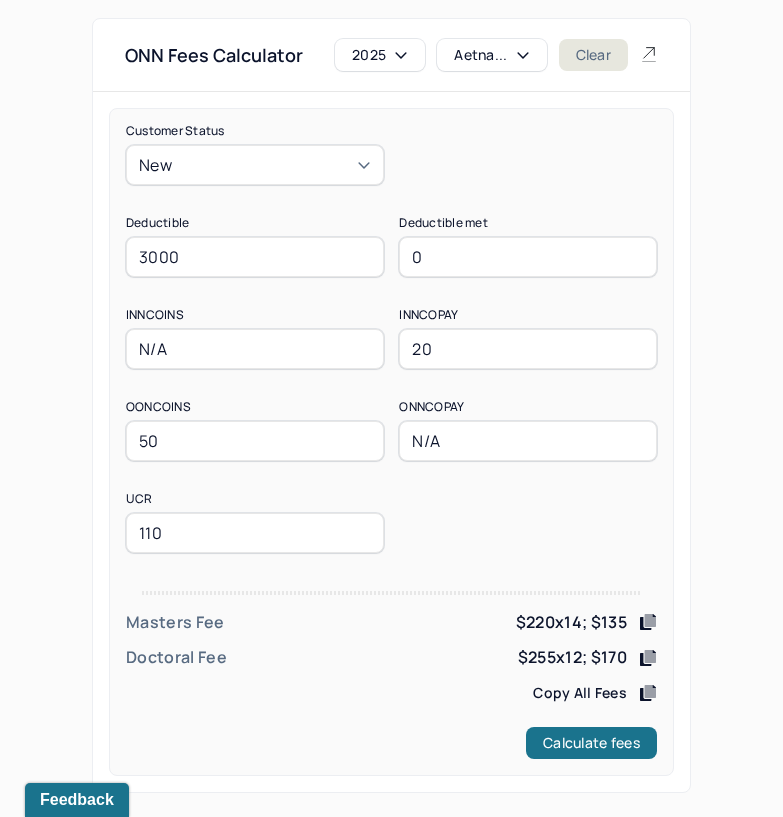 drag, startPoint x: 3, startPoint y: 312, endPoint x: 14, endPoint y: 304, distance: 13.601471 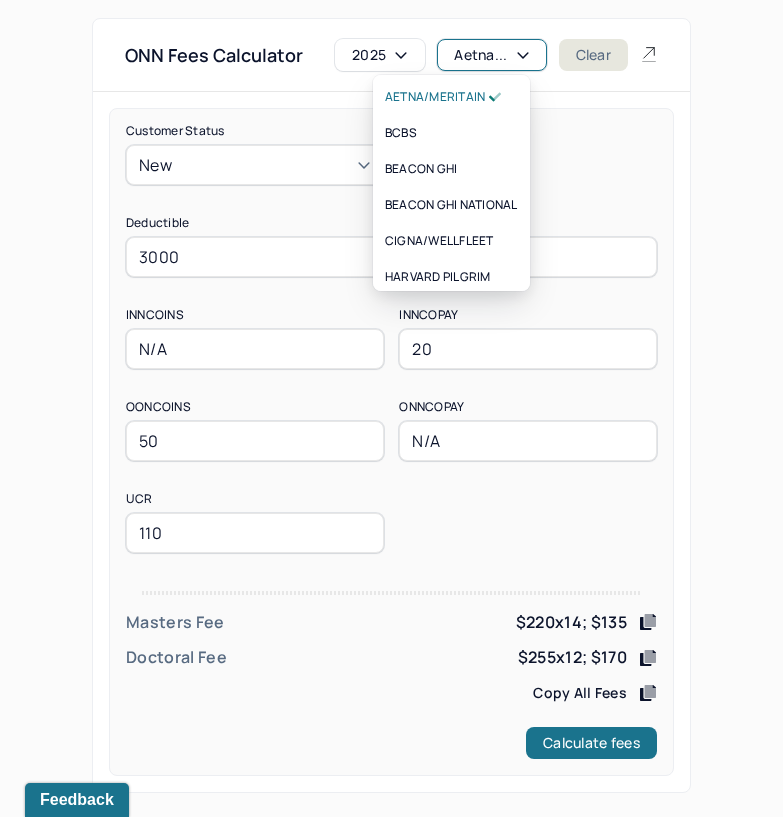 click on "Aetna..." at bounding box center (491, 55) 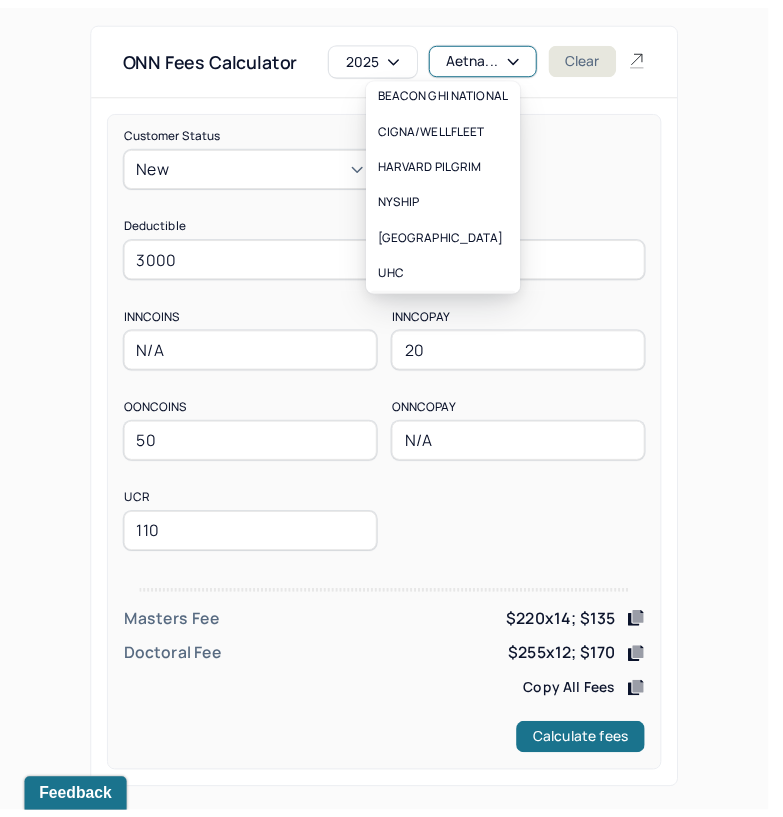 scroll, scrollTop: 188, scrollLeft: 0, axis: vertical 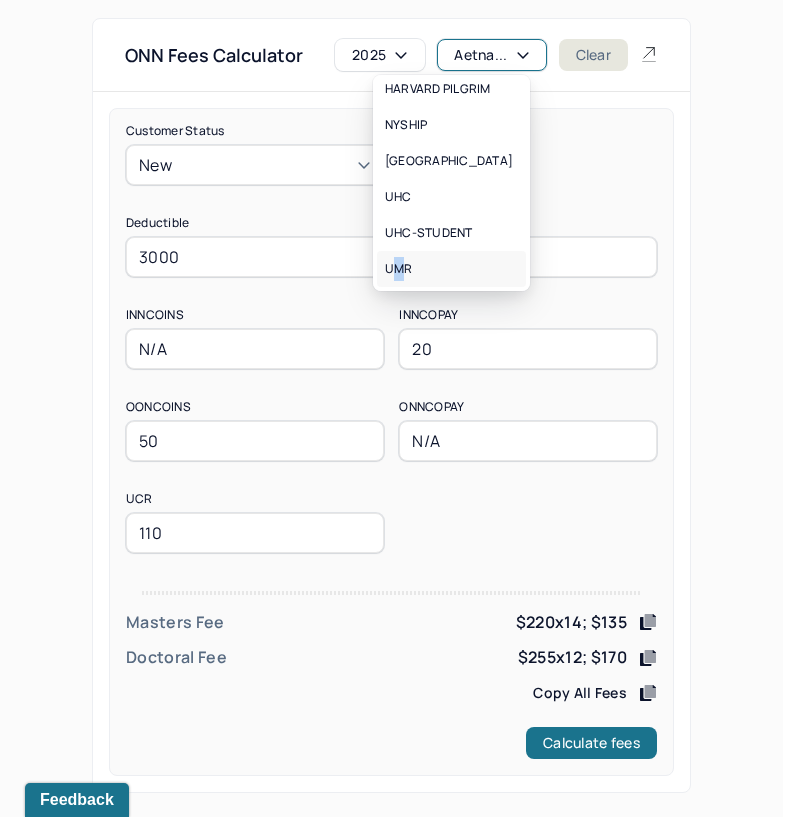 click on "UMR" at bounding box center (399, 269) 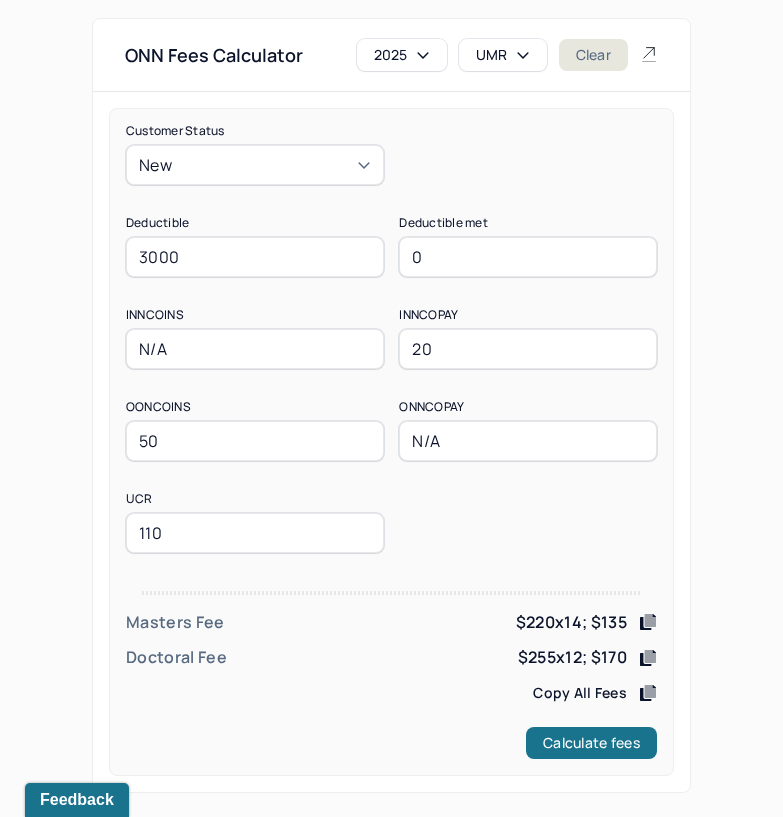 drag, startPoint x: 188, startPoint y: 264, endPoint x: 32, endPoint y: 278, distance: 156.62694 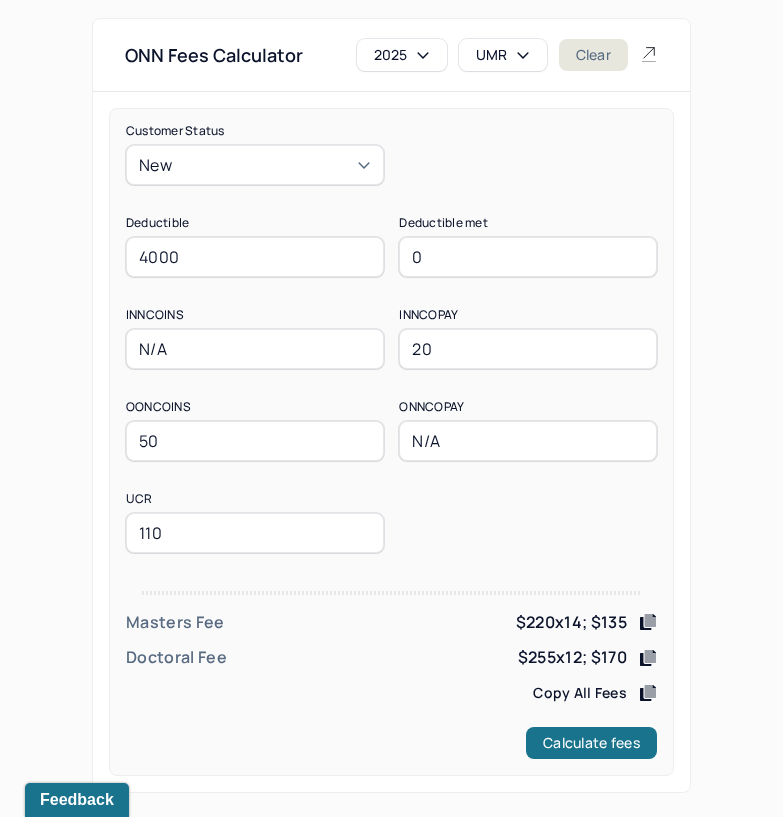 type on "4000" 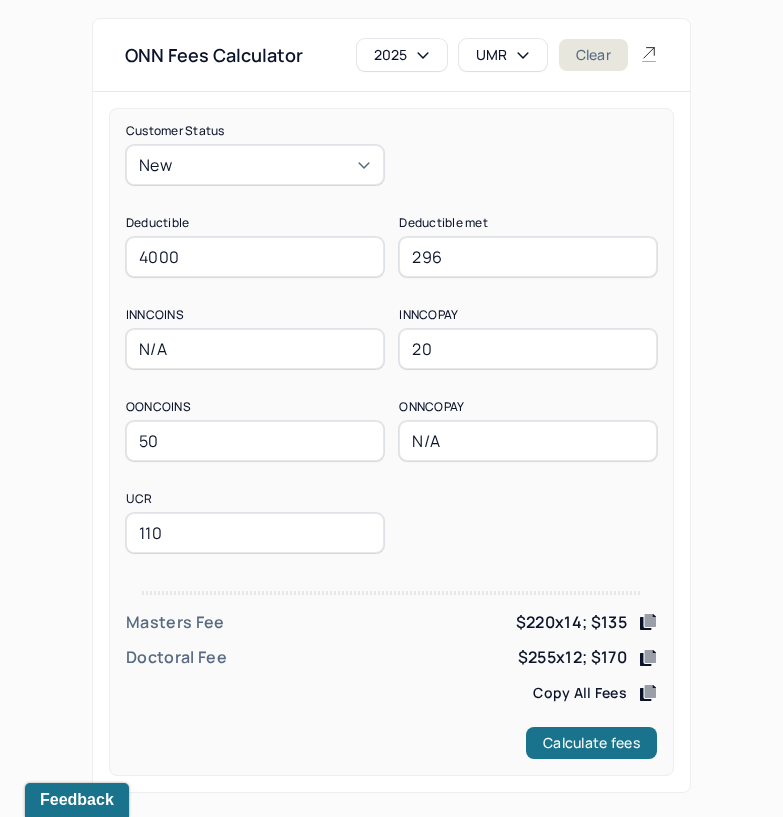 type on "296" 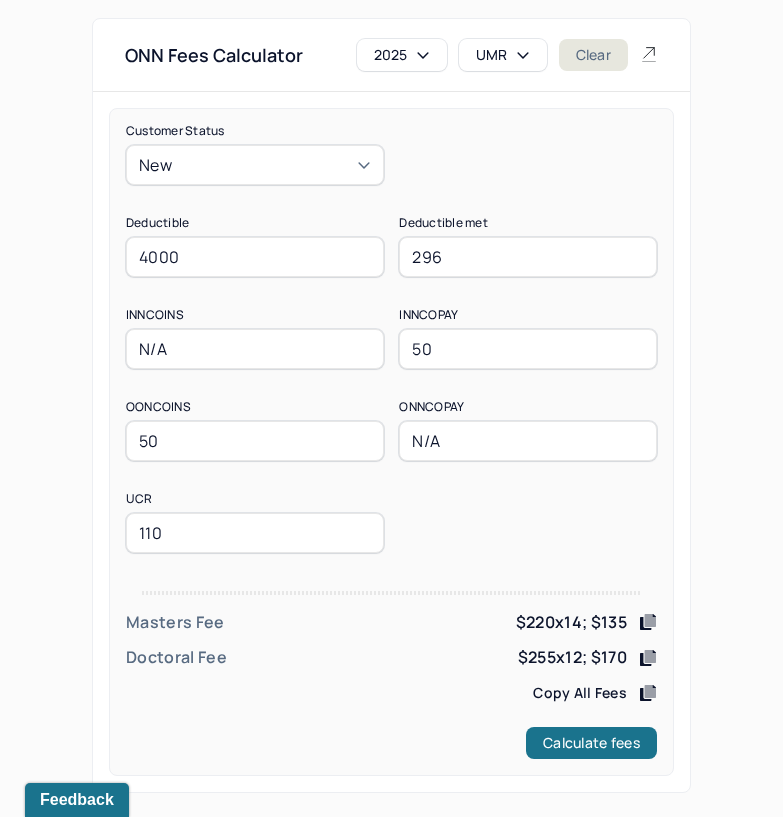 type on "50" 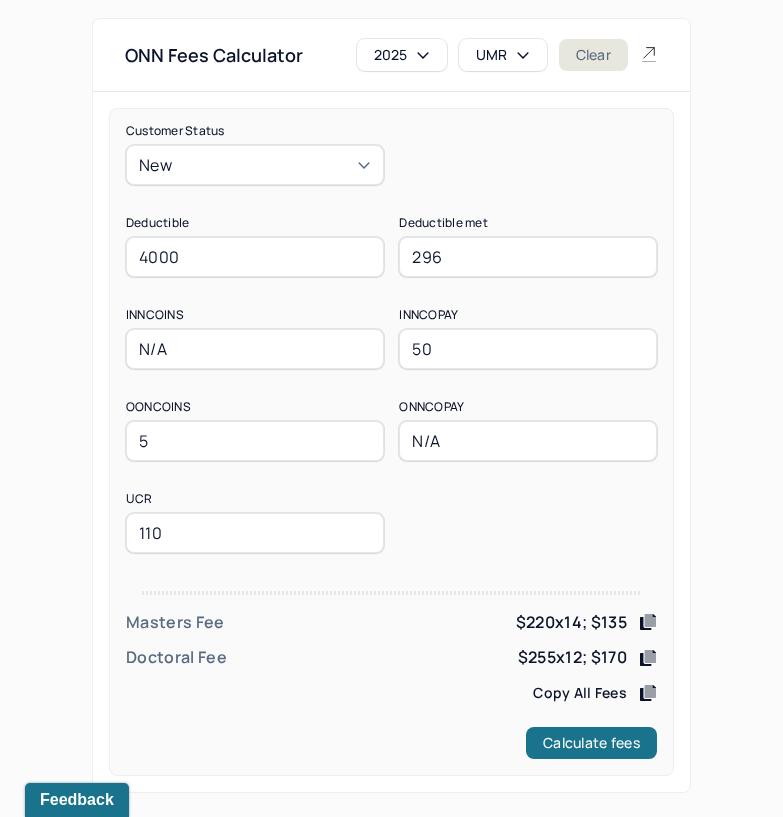 type on "50" 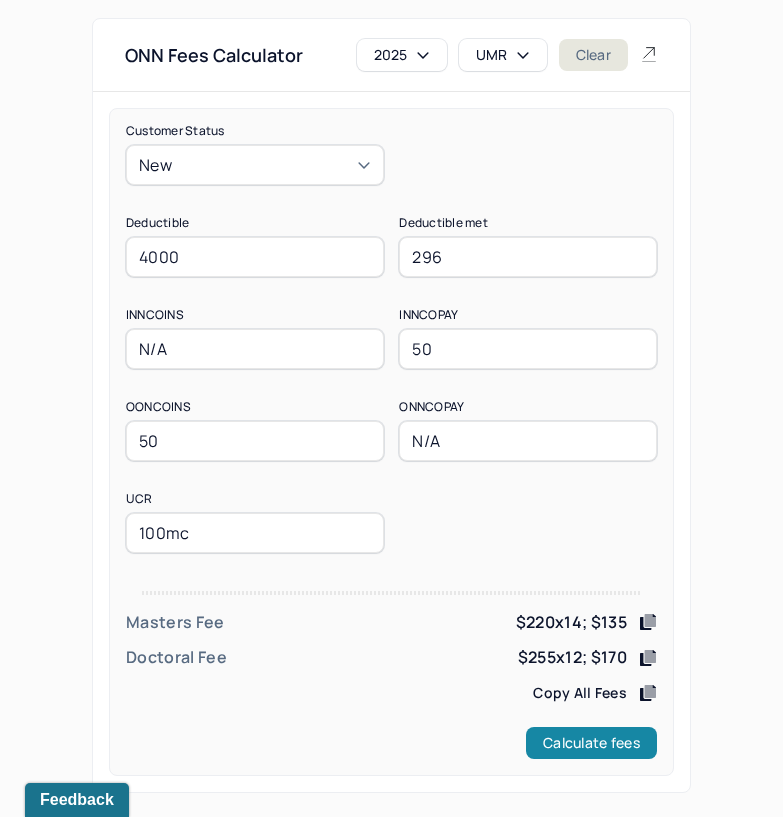 click on "Calculate fees" at bounding box center (591, 743) 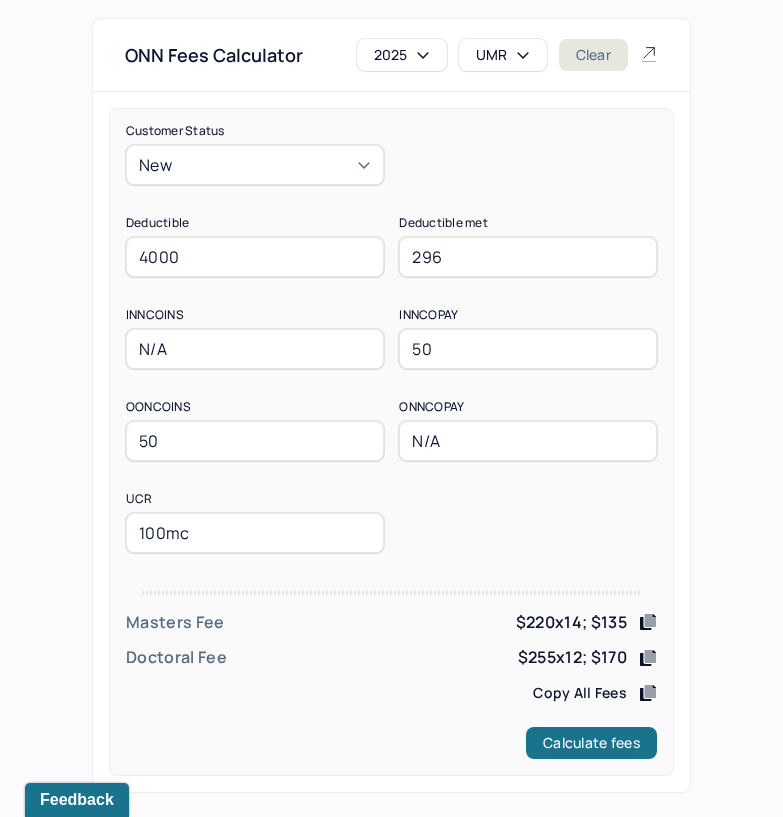 drag, startPoint x: 213, startPoint y: 532, endPoint x: 162, endPoint y: 530, distance: 51.0392 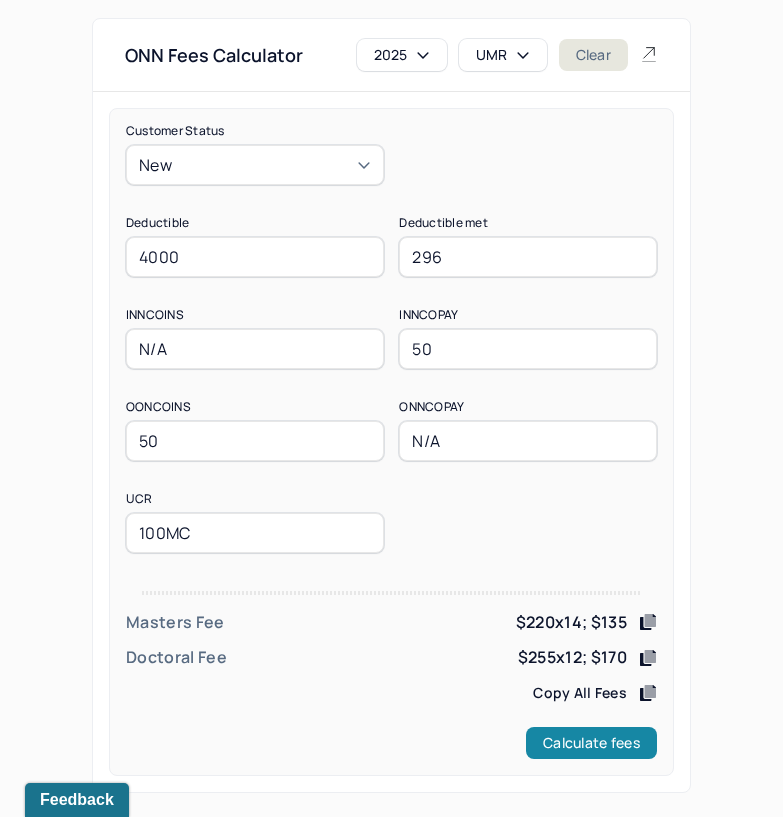 type on "100MC" 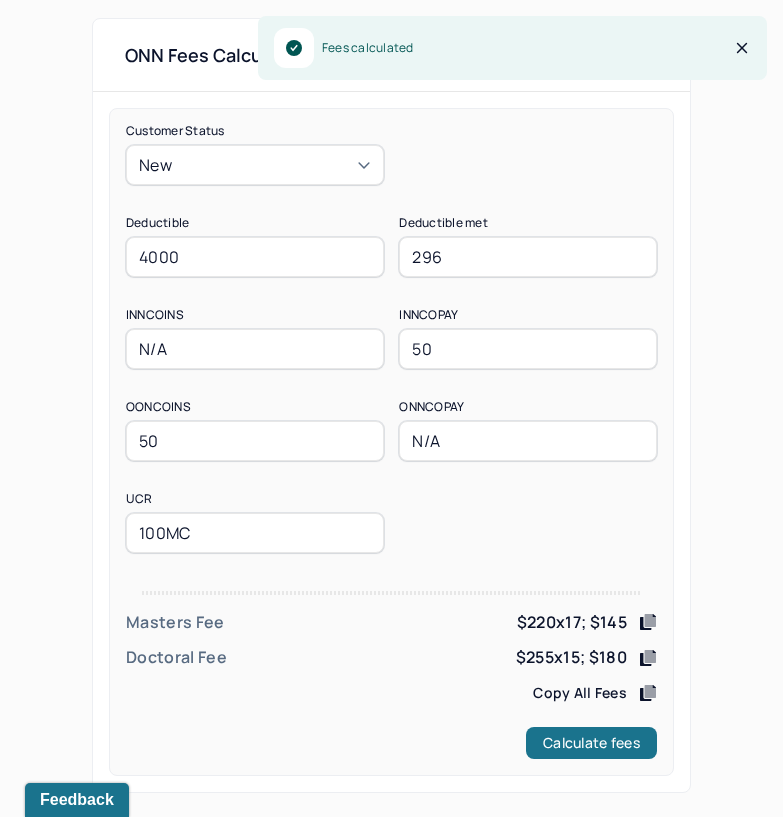 click 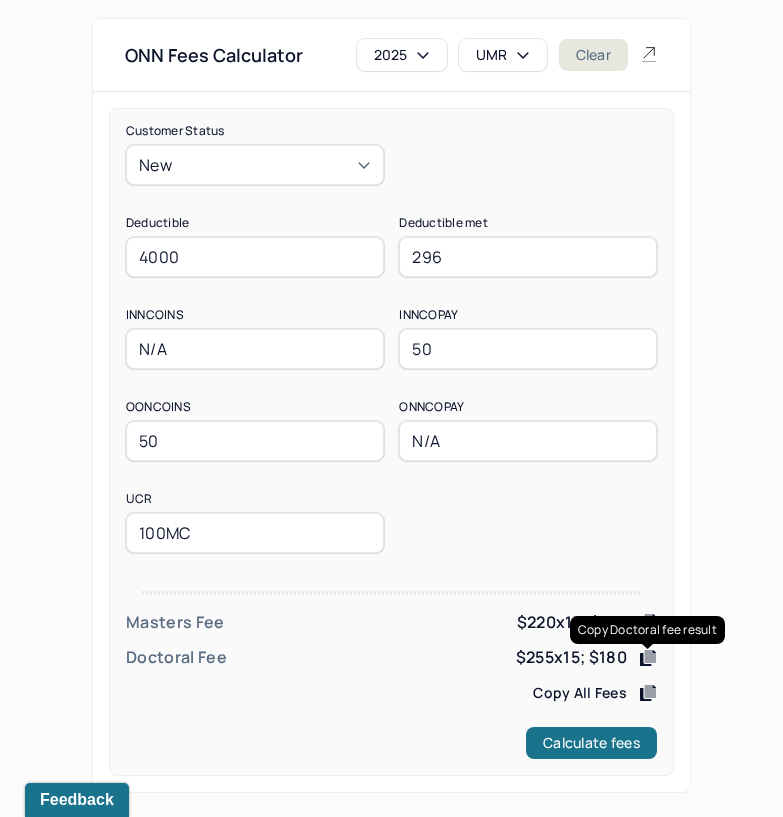 click 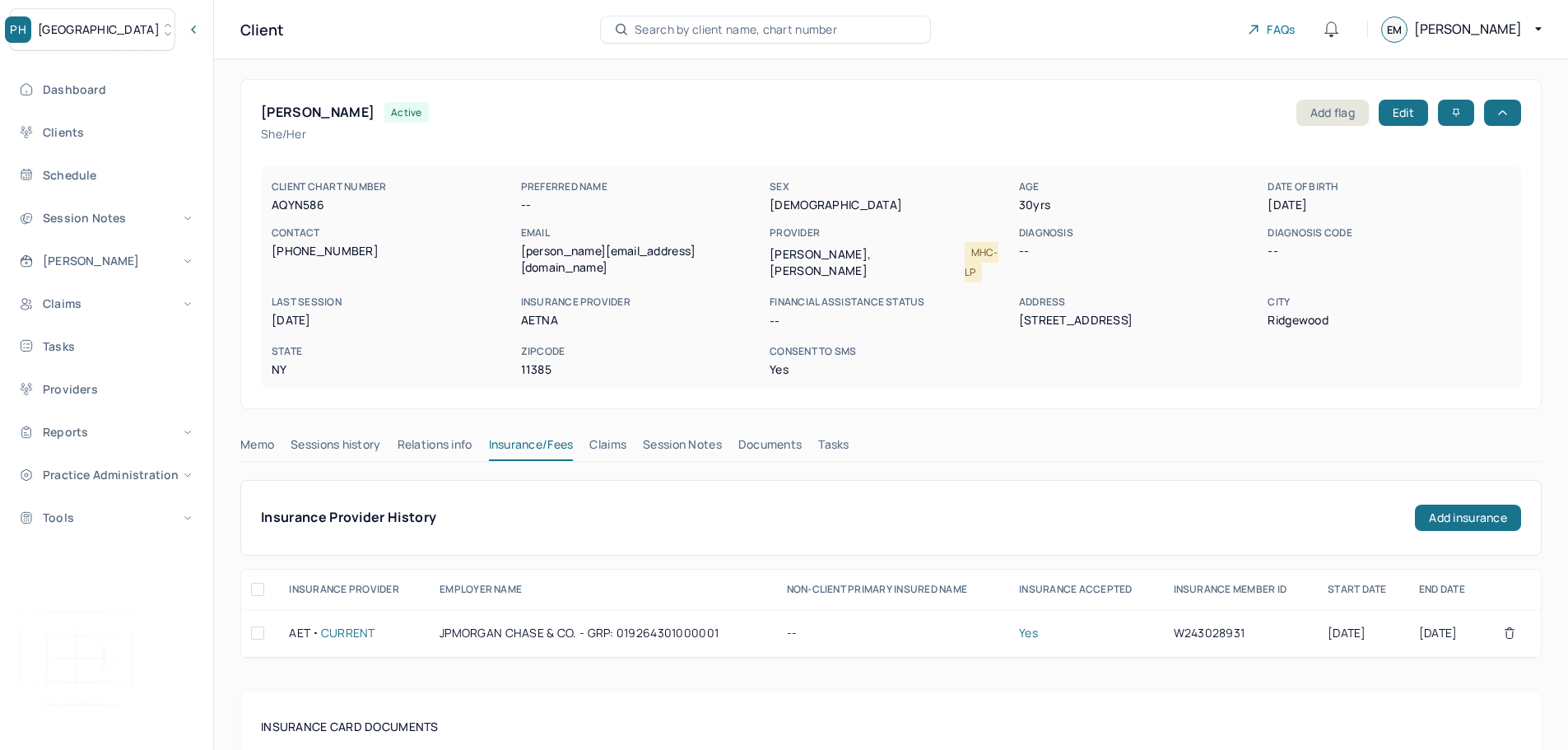 scroll, scrollTop: 247, scrollLeft: 0, axis: vertical 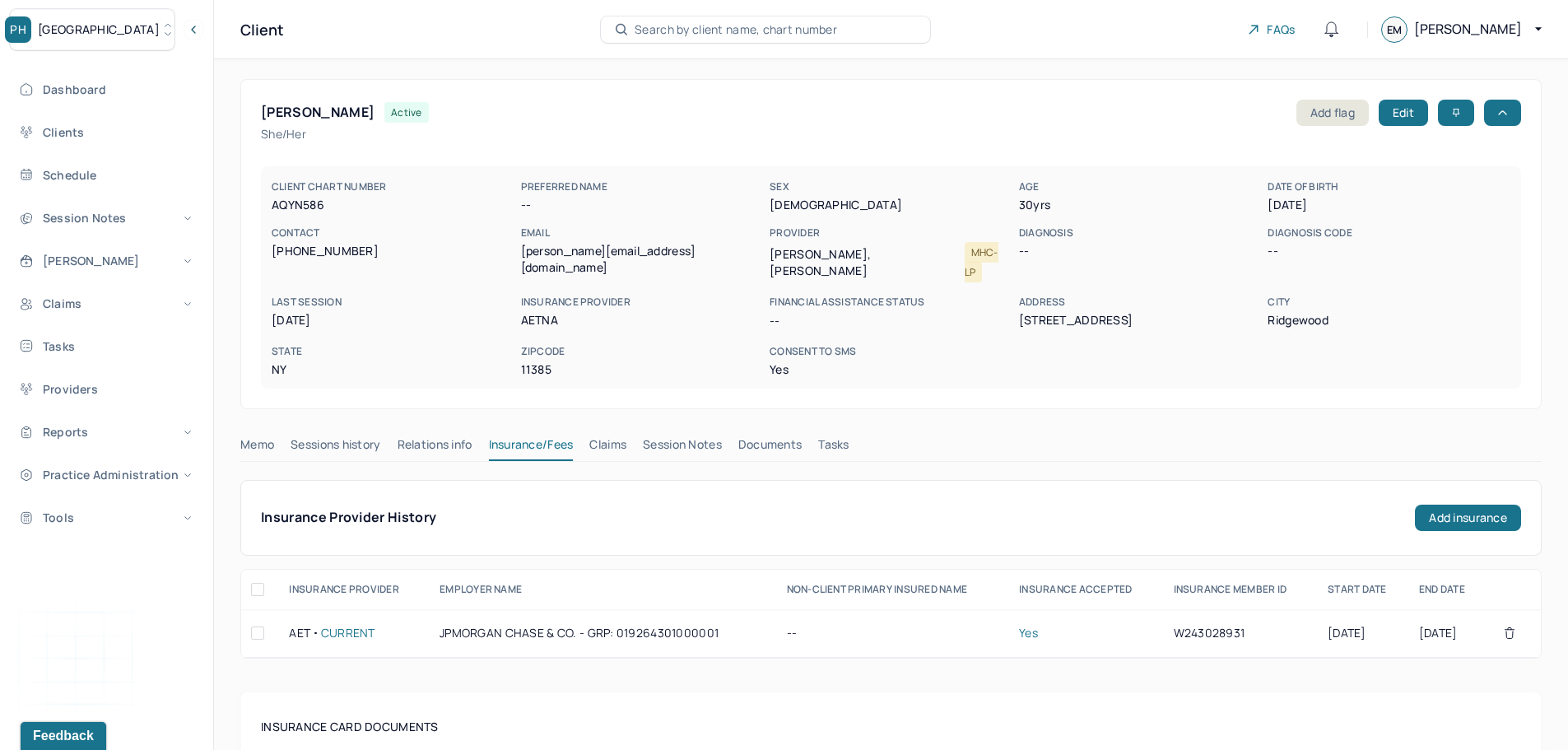 click on "PH Park Hill" at bounding box center [92, 30] 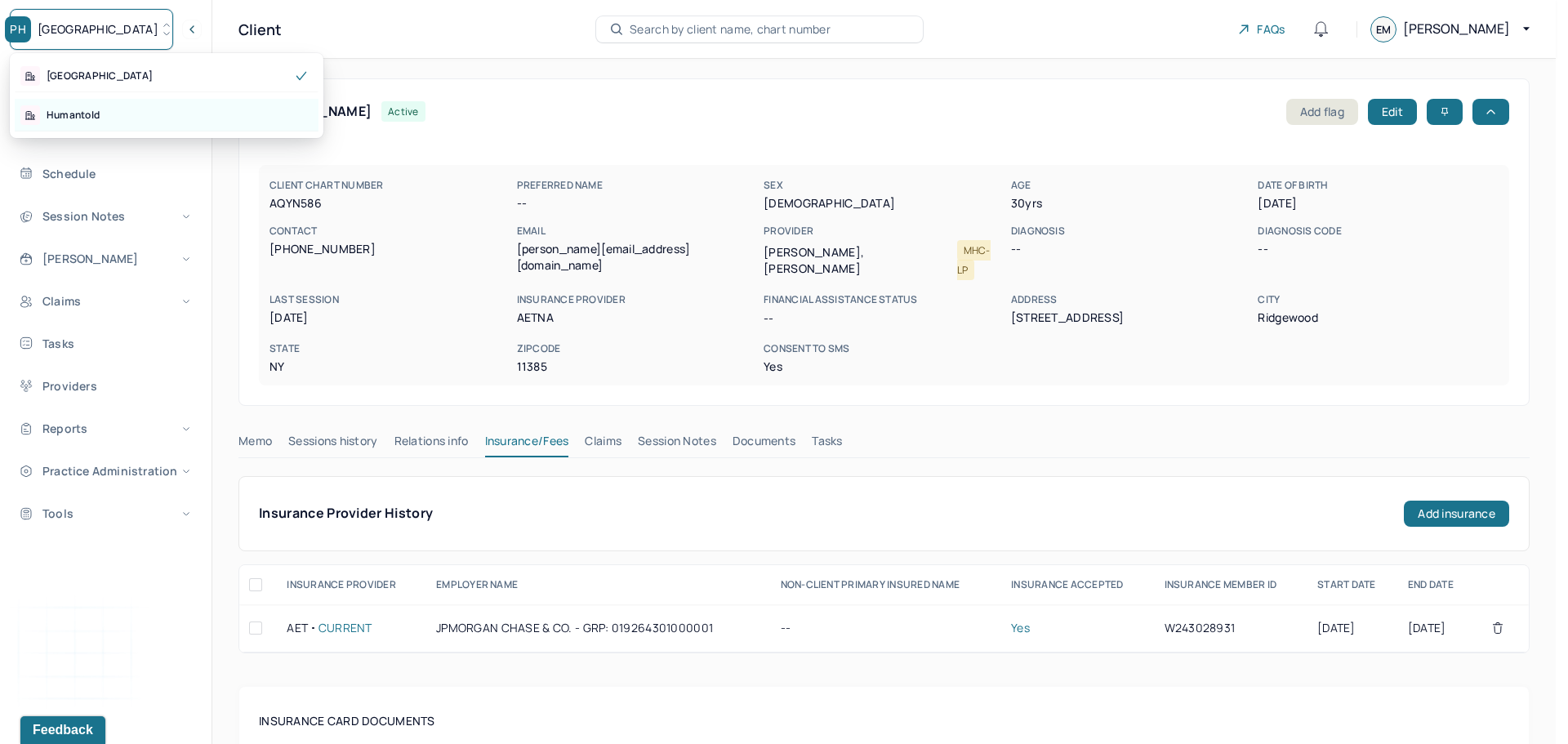 click on "Humantold" at bounding box center (167, 115) 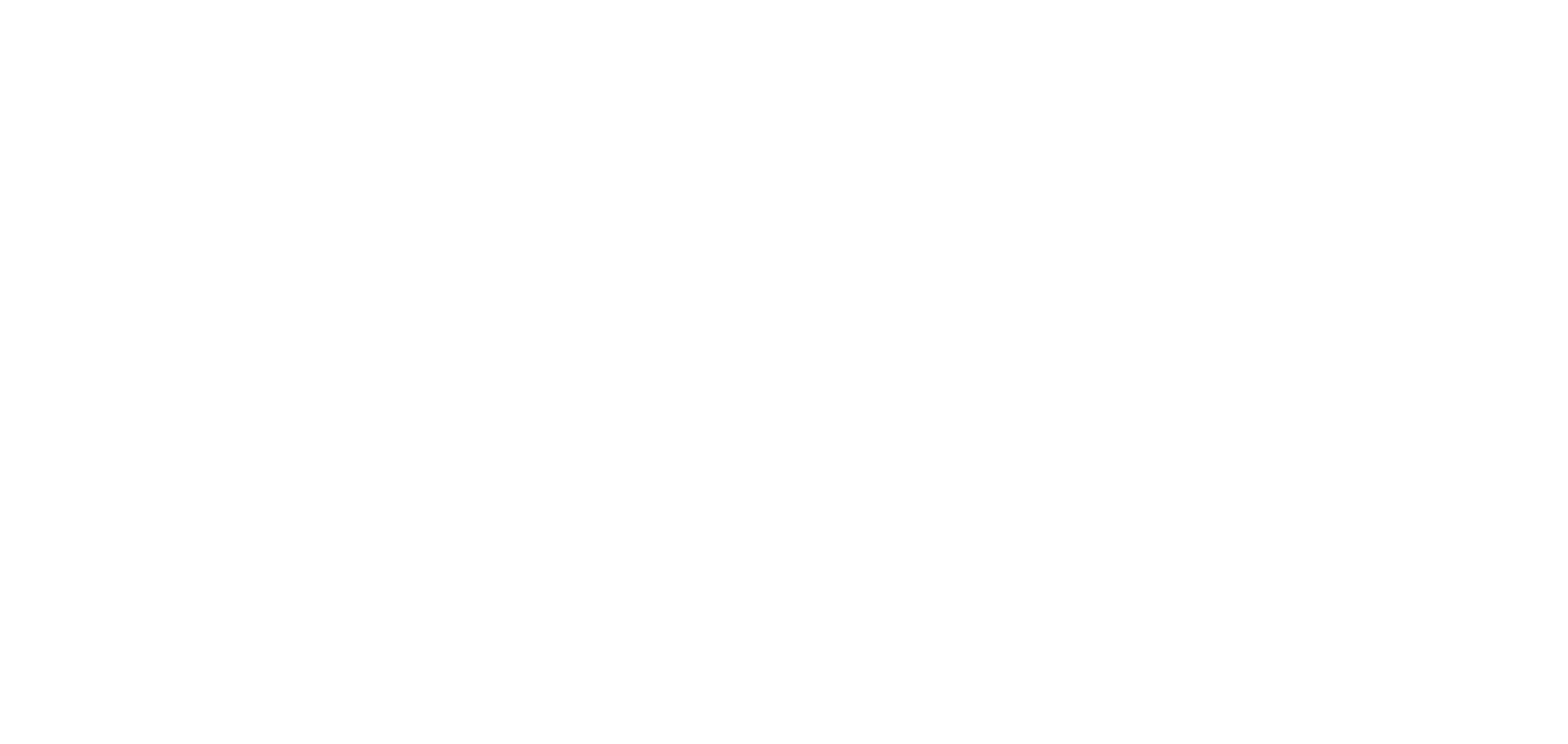 scroll, scrollTop: 0, scrollLeft: 0, axis: both 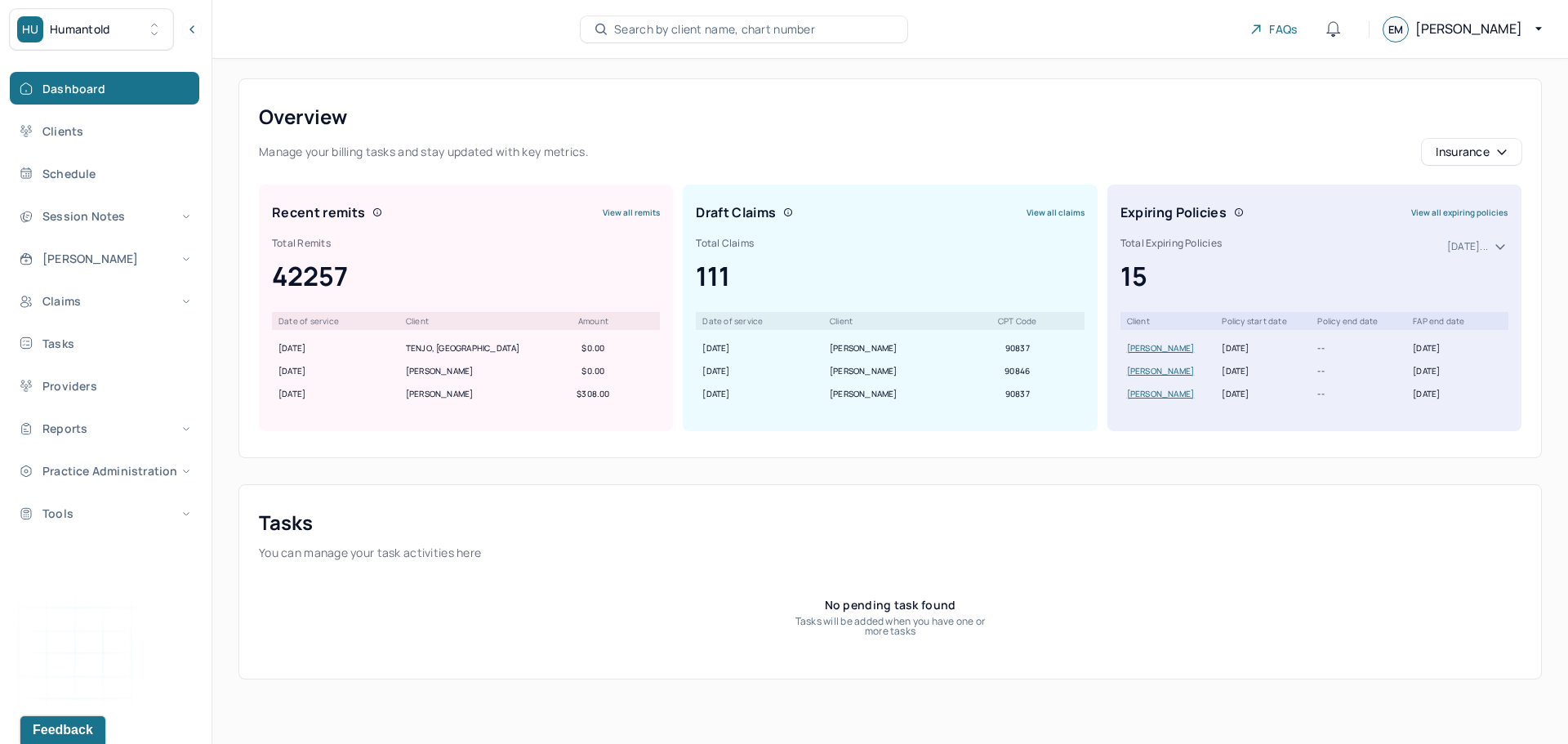 click on "Search by client name, chart number" at bounding box center [715, 29] 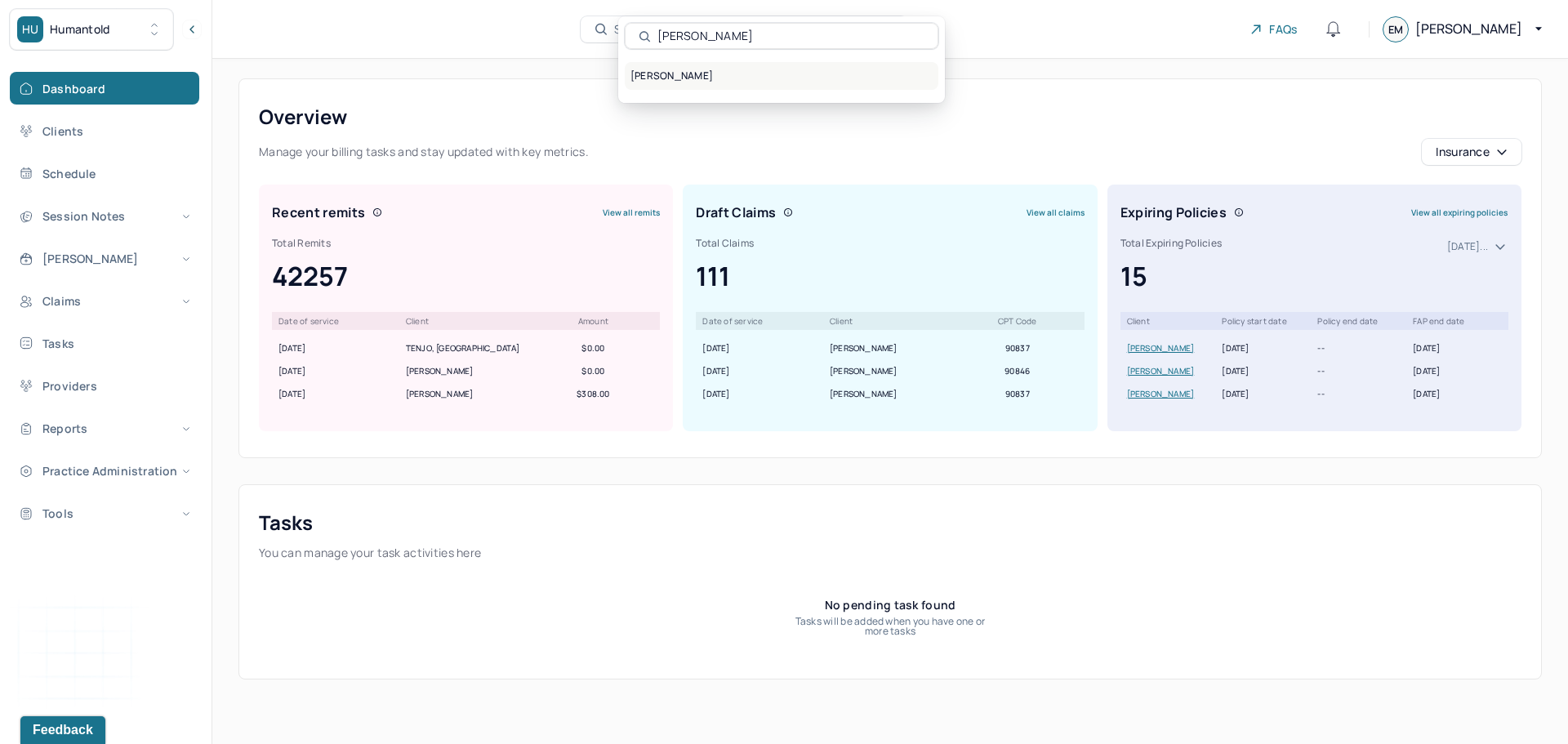 type on "Ahumada" 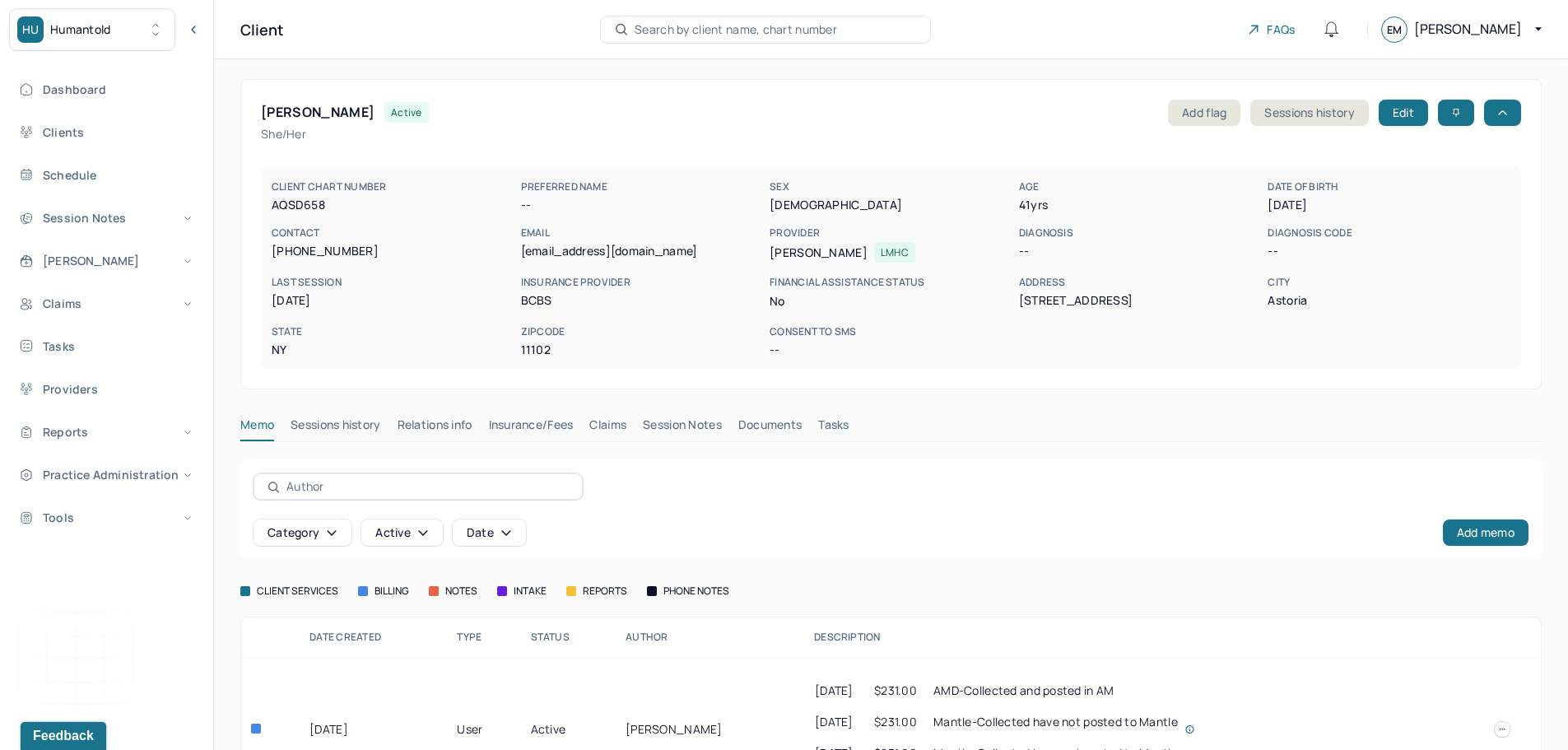 click on "Insurance/Fees" at bounding box center (531, 428) 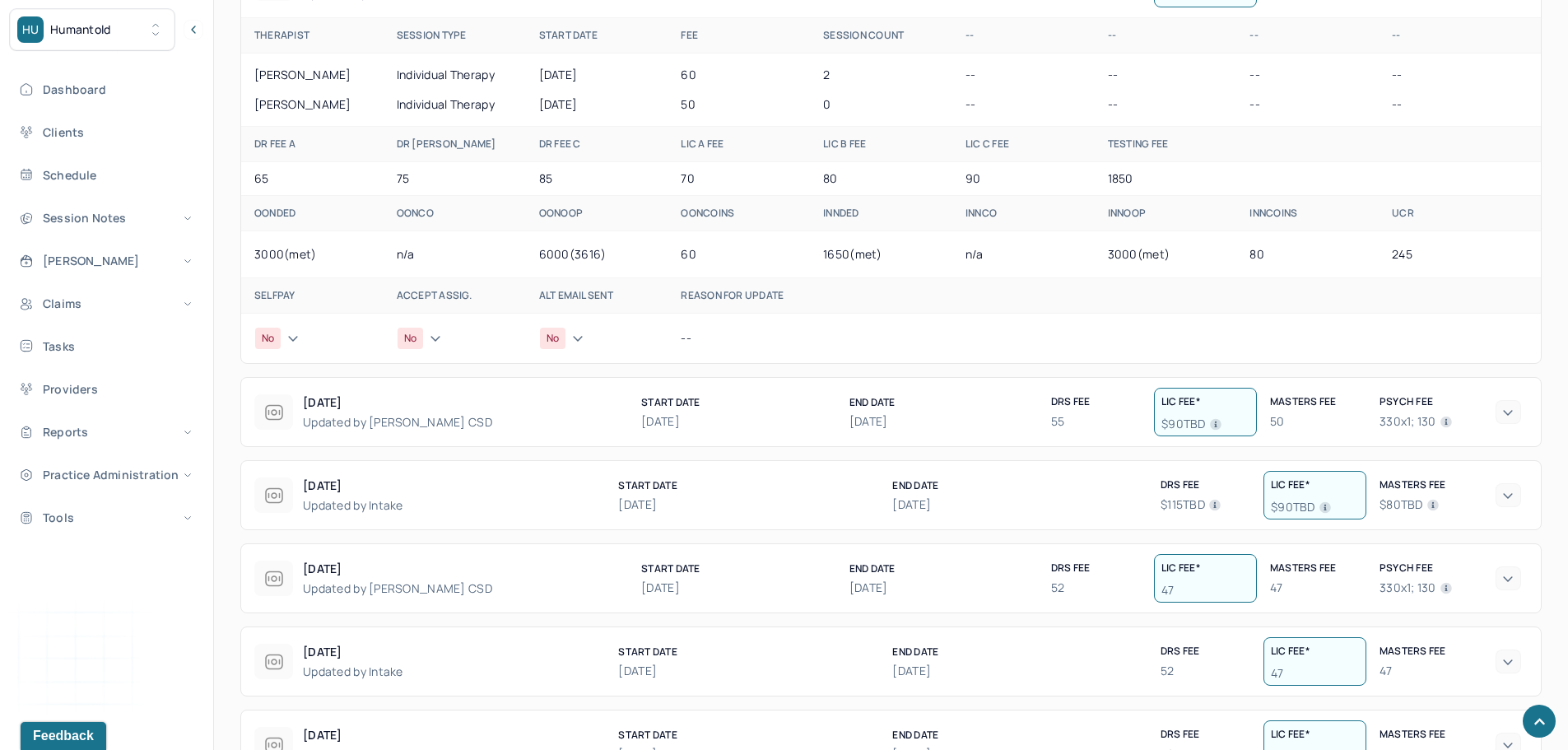 scroll, scrollTop: 1070, scrollLeft: 0, axis: vertical 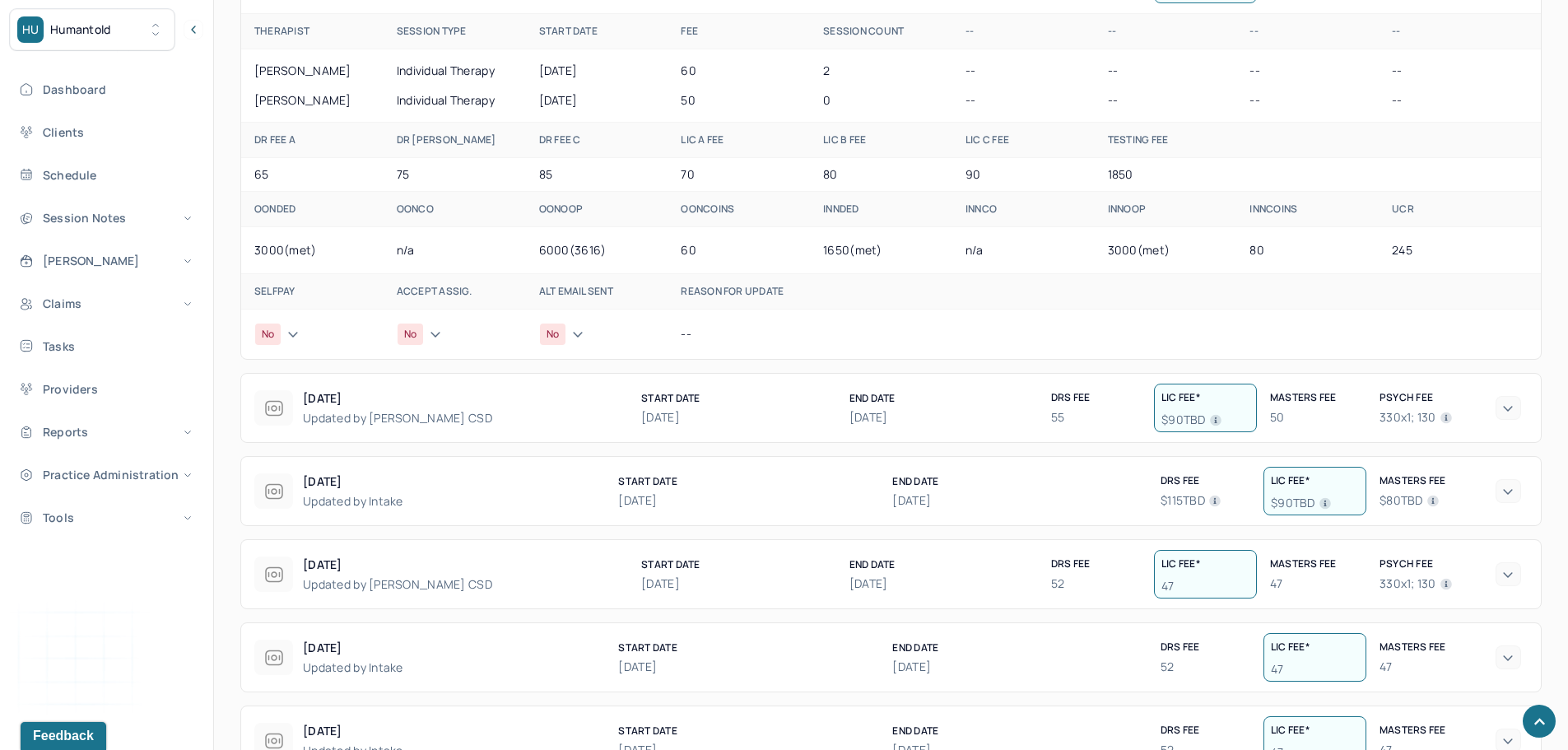 type 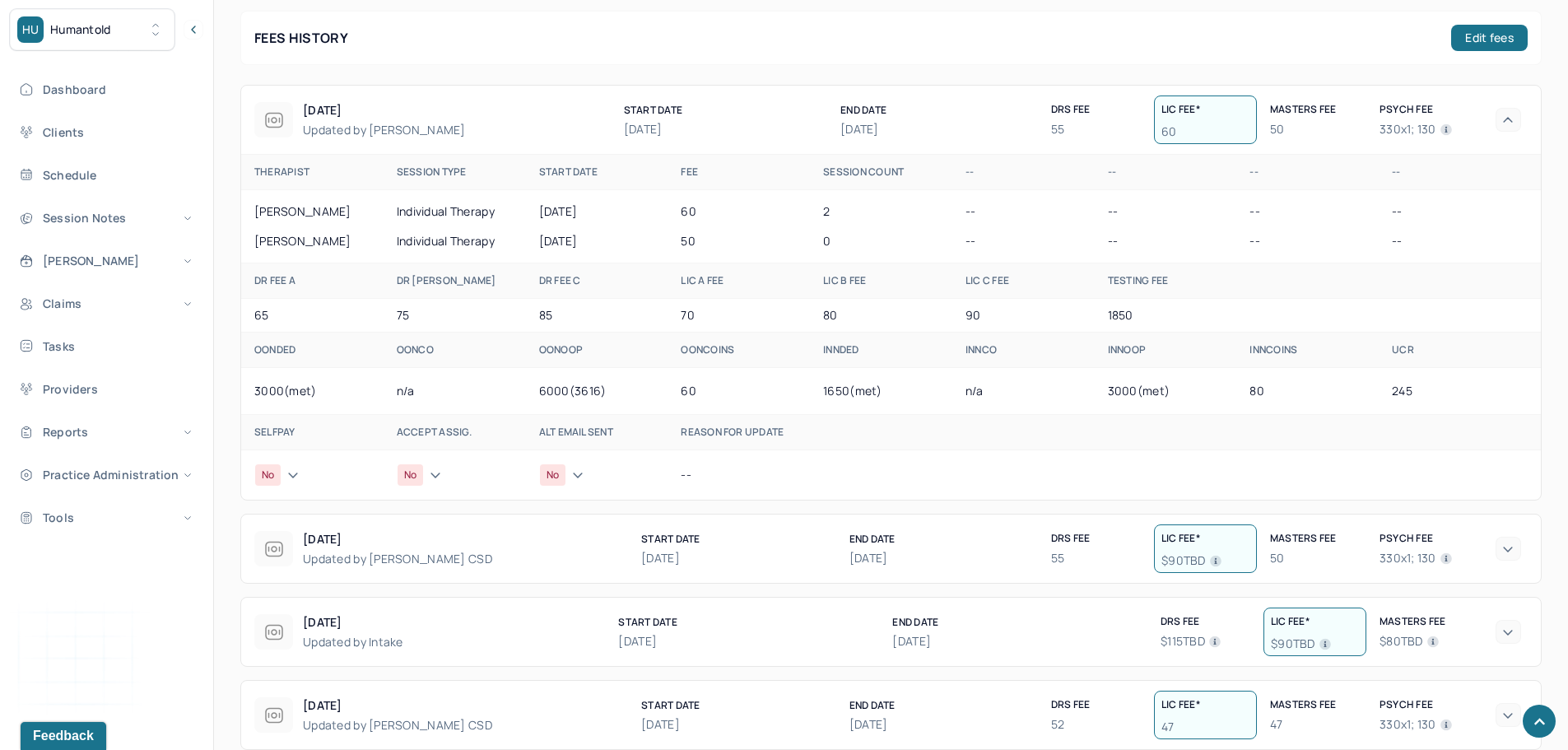 scroll, scrollTop: 888, scrollLeft: 0, axis: vertical 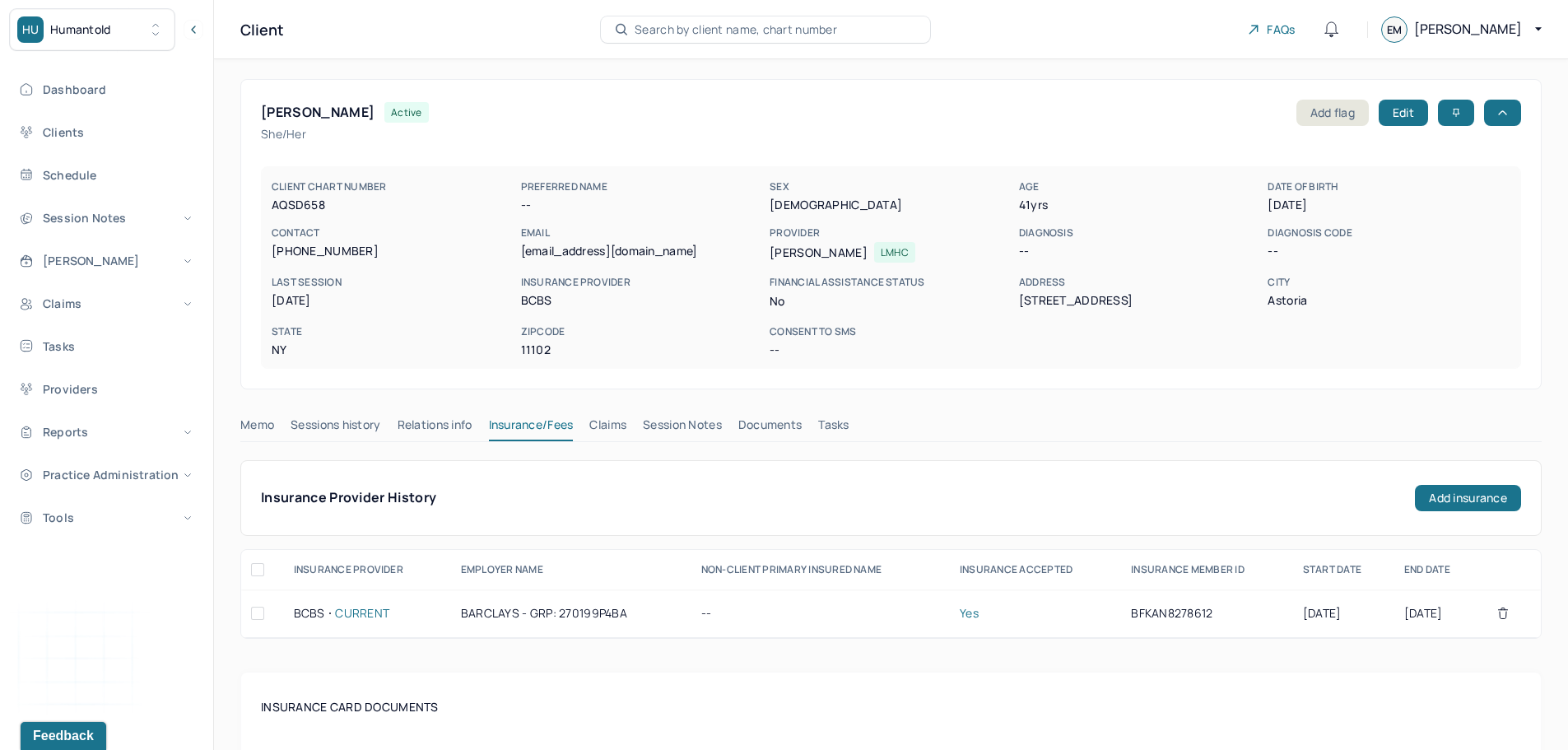 click on "Sessions history" at bounding box center [335, 428] 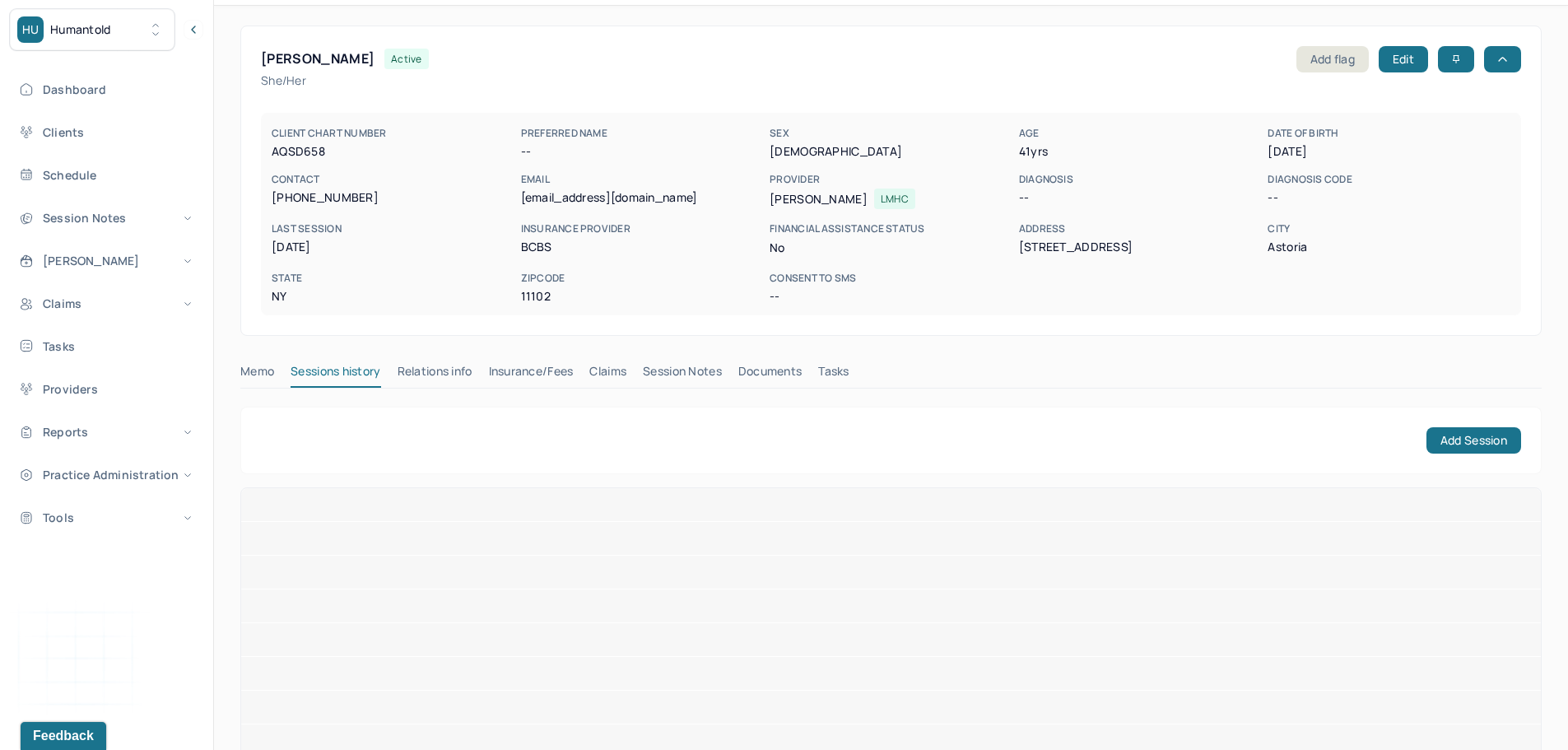 scroll, scrollTop: 0, scrollLeft: 0, axis: both 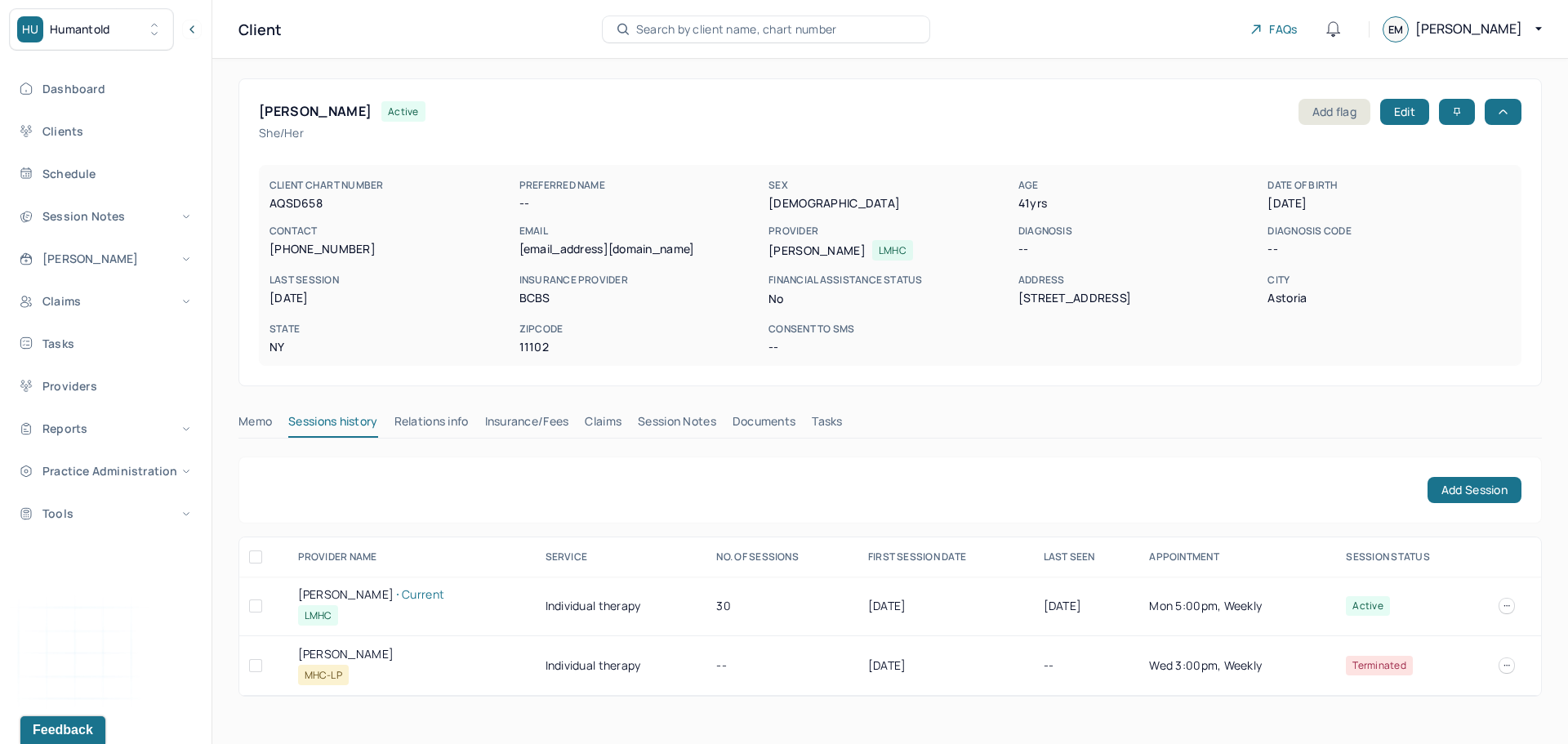 click on "Insurance/Fees" at bounding box center (527, 425) 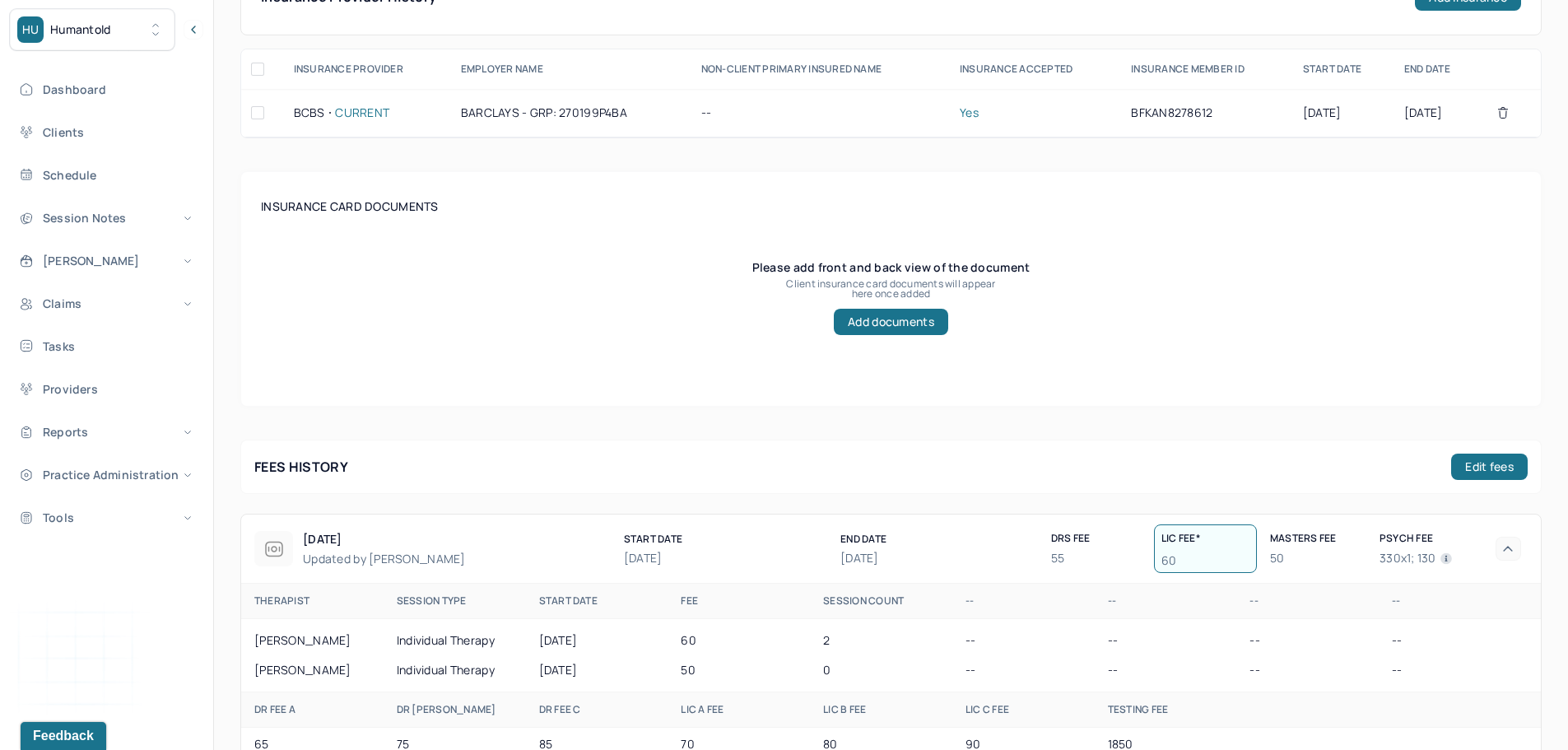 scroll, scrollTop: 494, scrollLeft: 0, axis: vertical 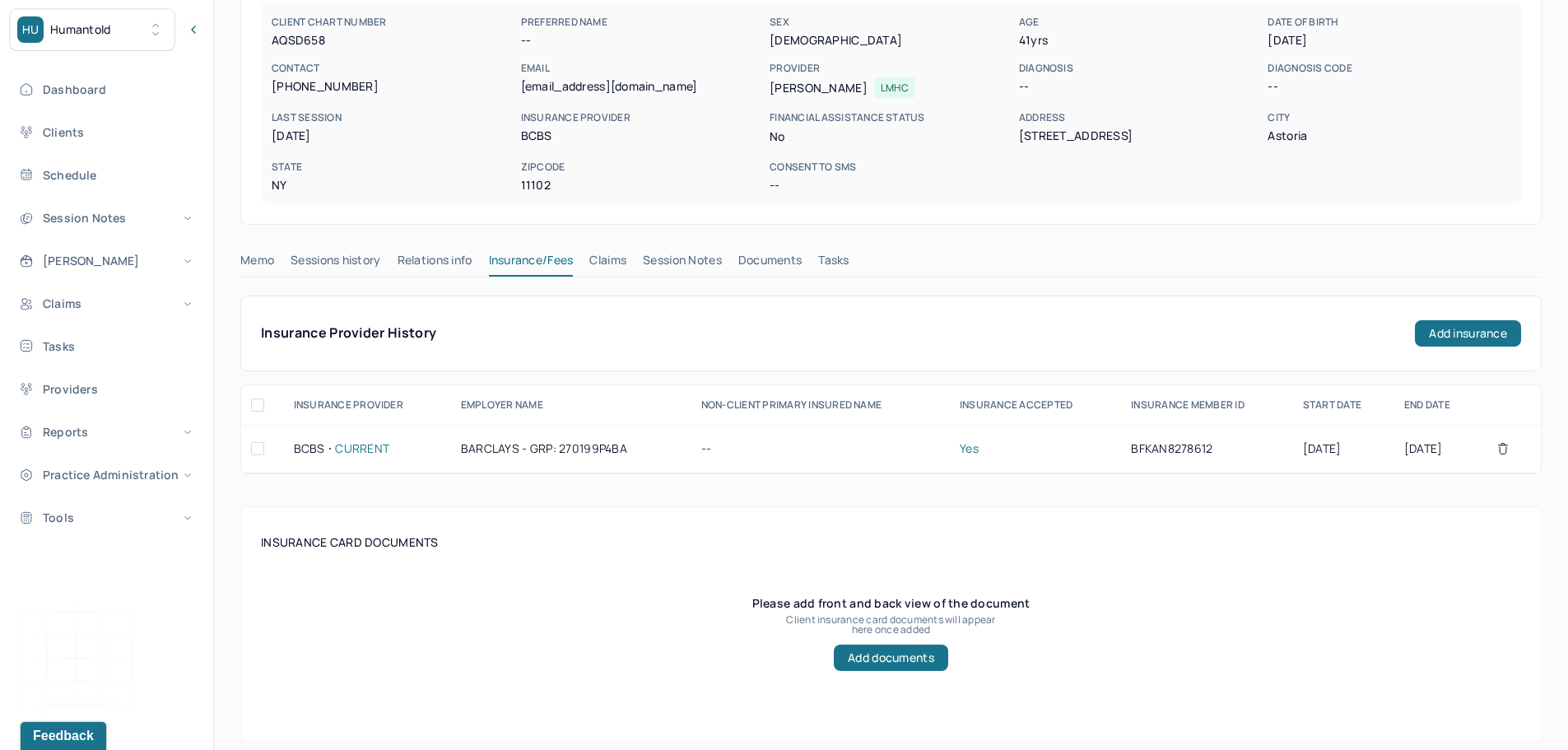click on "Claims" at bounding box center (607, 263) 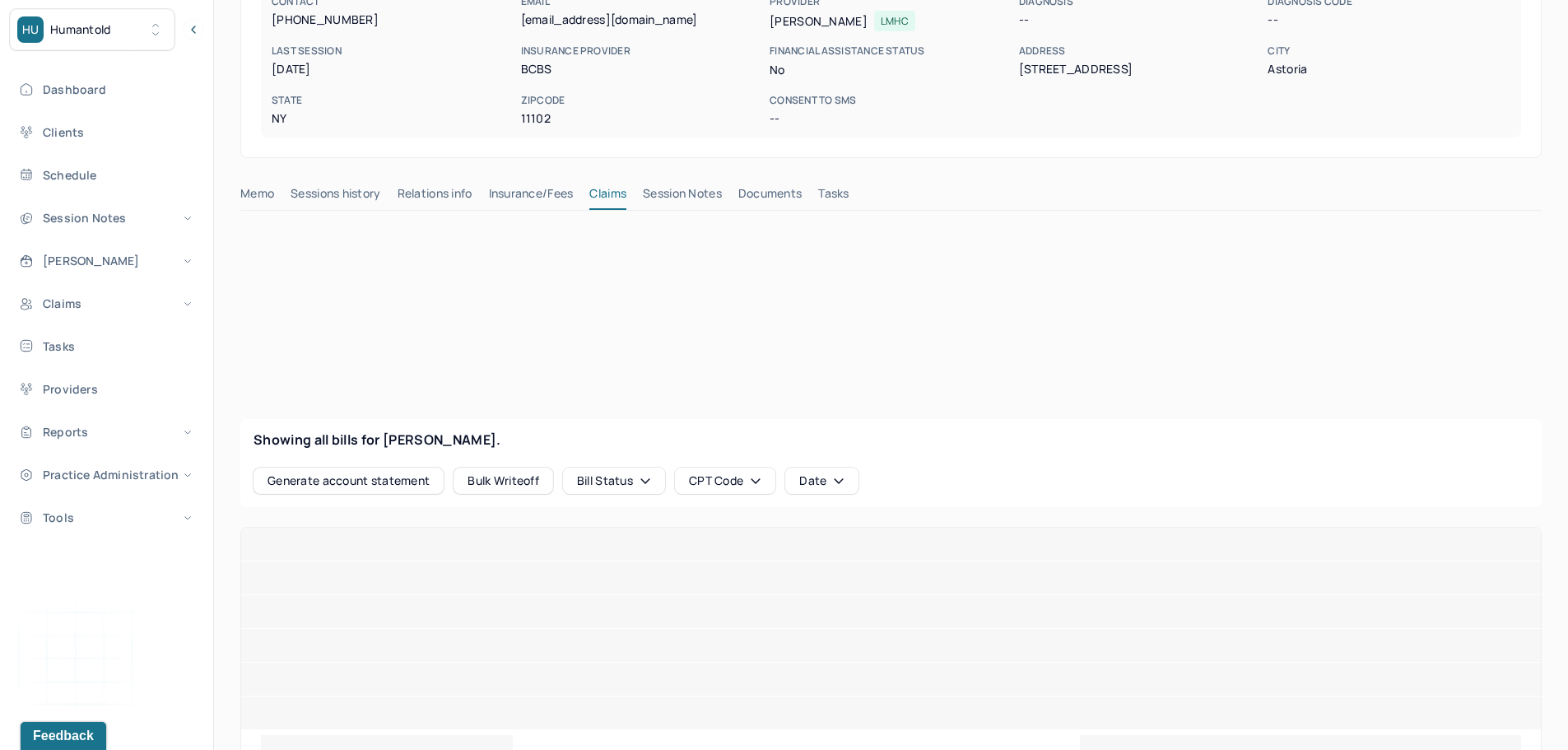 scroll, scrollTop: 412, scrollLeft: 0, axis: vertical 